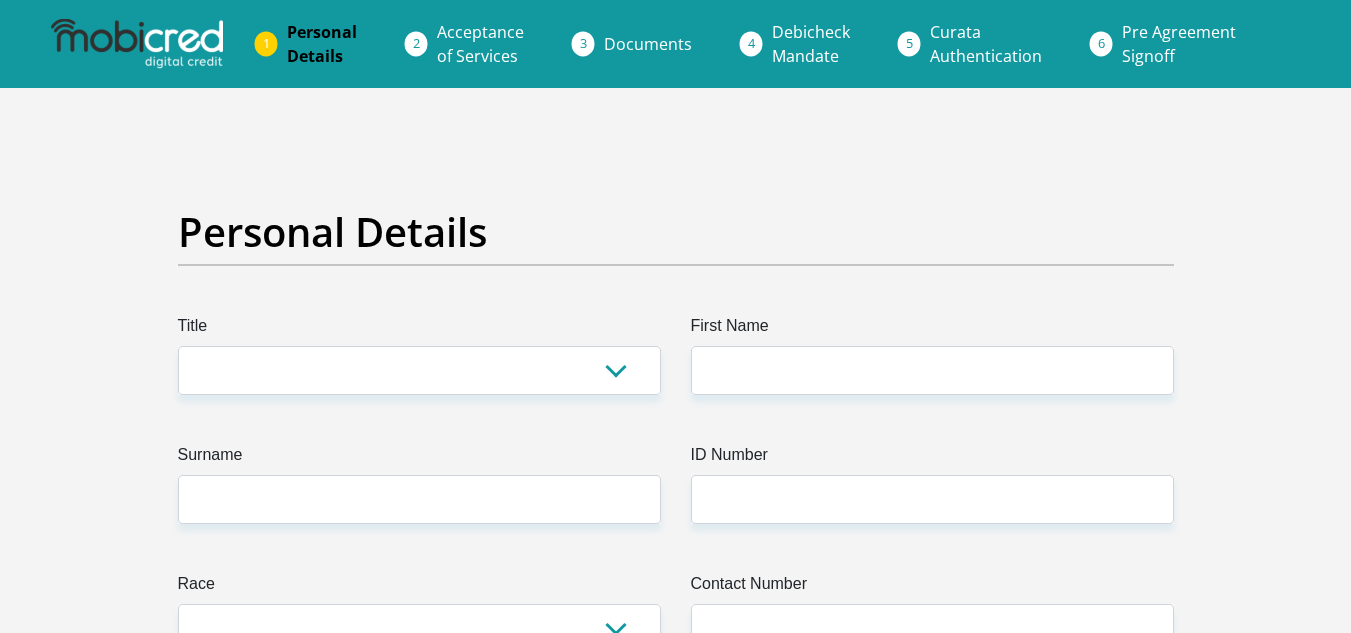 scroll, scrollTop: 0, scrollLeft: 0, axis: both 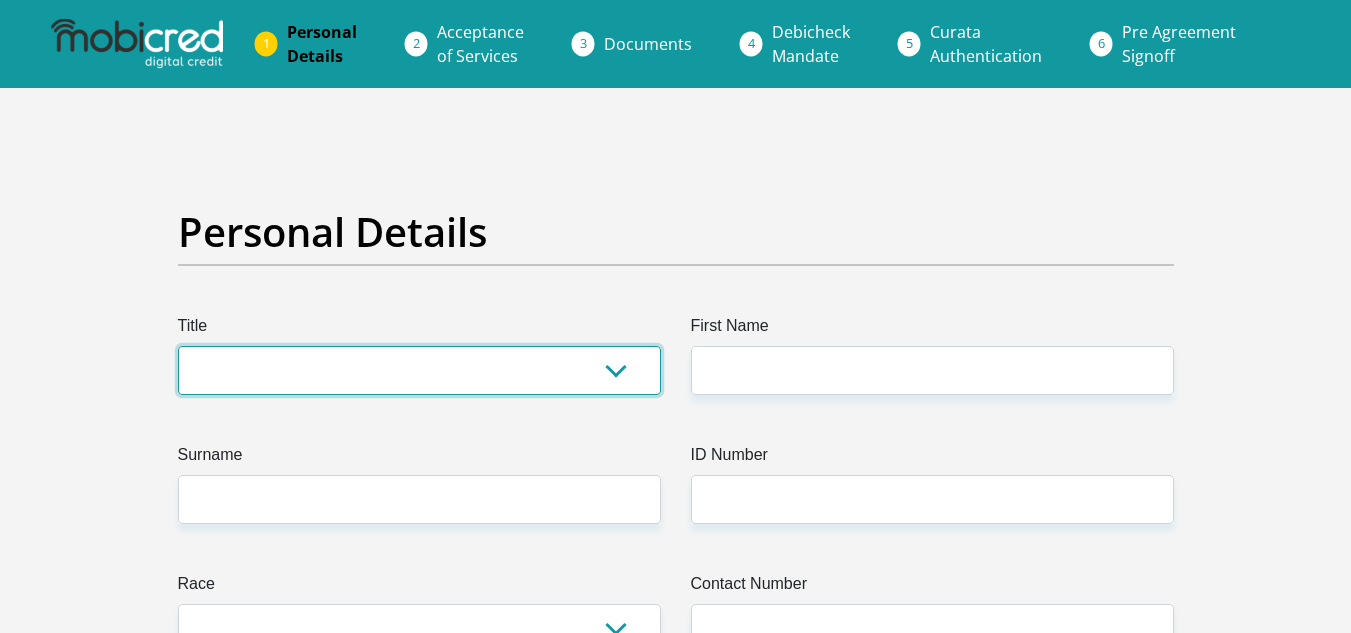 drag, startPoint x: 0, startPoint y: 0, endPoint x: 294, endPoint y: 373, distance: 474.93683 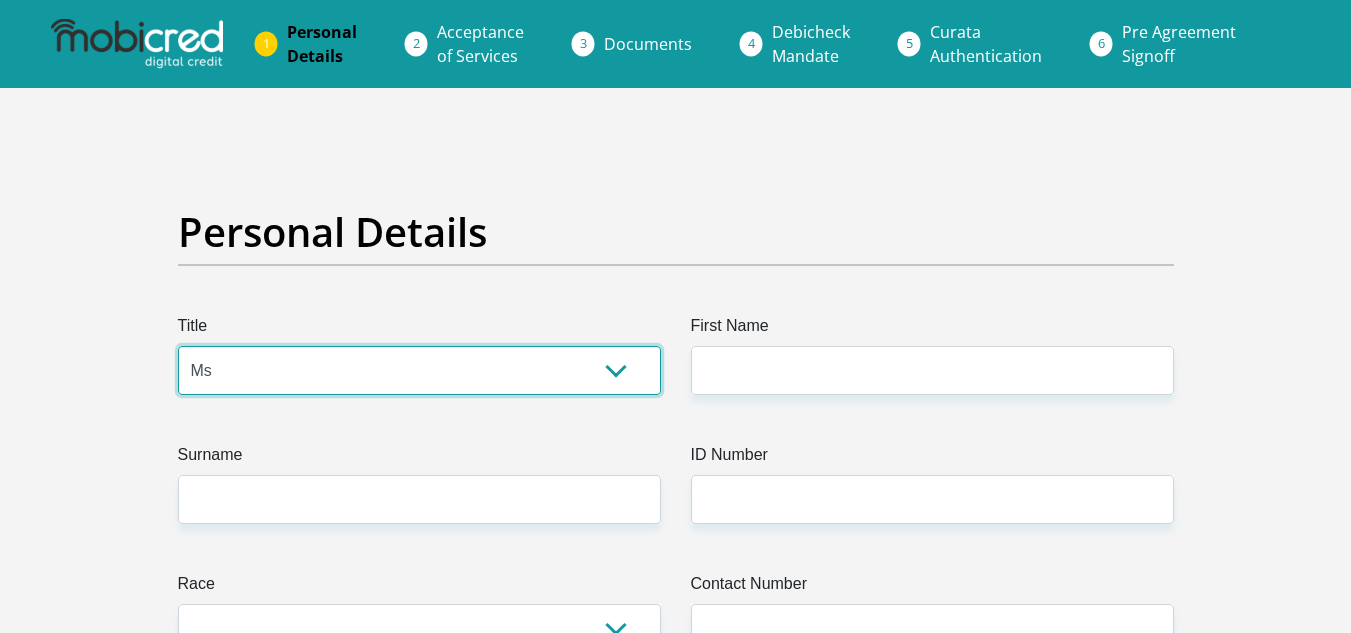 click on "Mr
Ms
Mrs
Dr
Other" at bounding box center [419, 370] 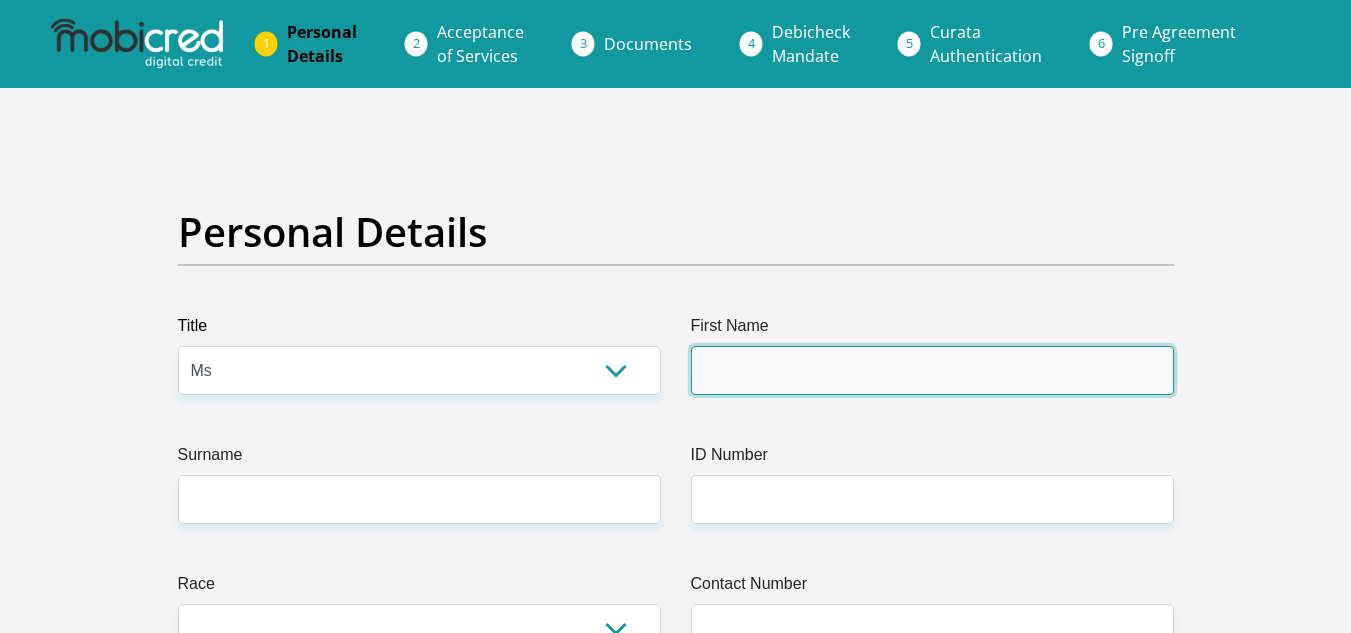 drag, startPoint x: 844, startPoint y: 357, endPoint x: 828, endPoint y: 366, distance: 18.35756 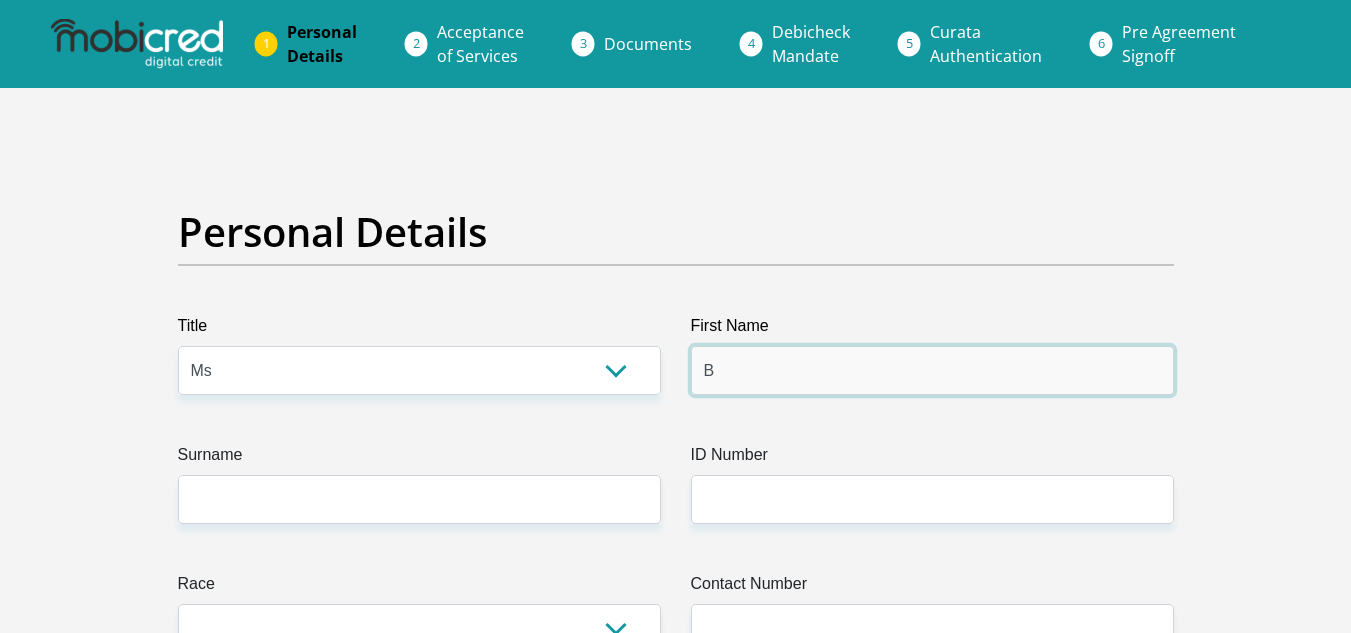 type on "[LAST]" 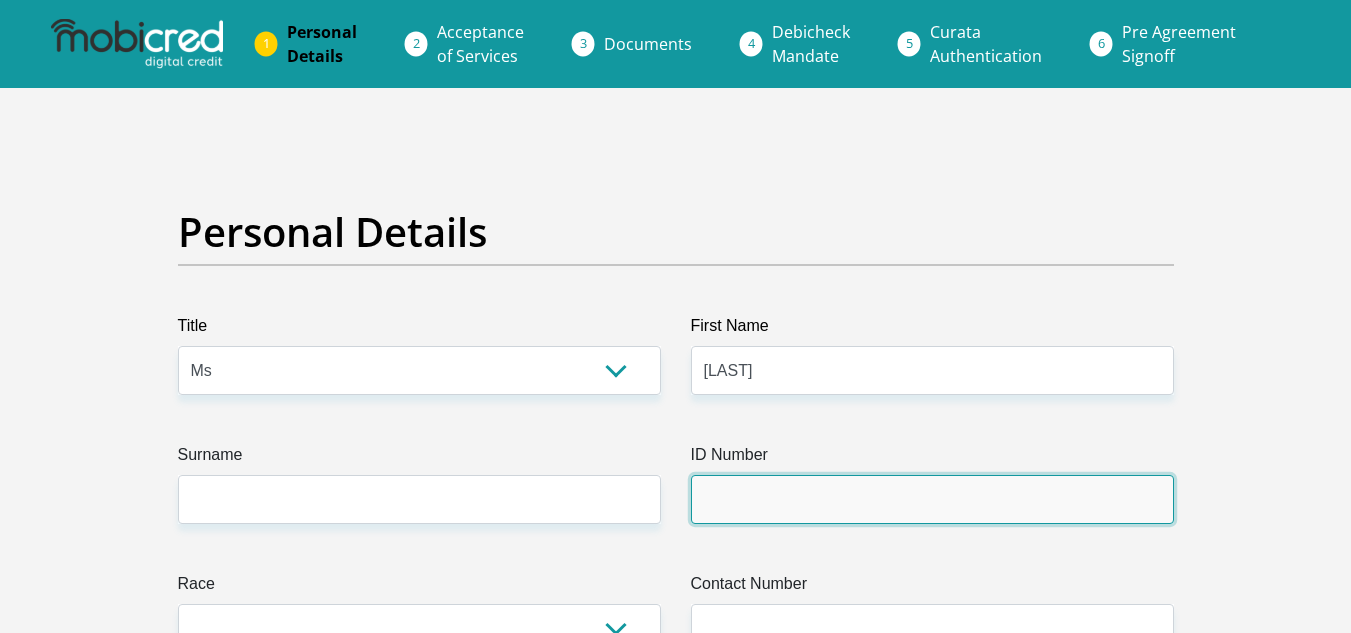 click on "ID Number" at bounding box center (932, 499) 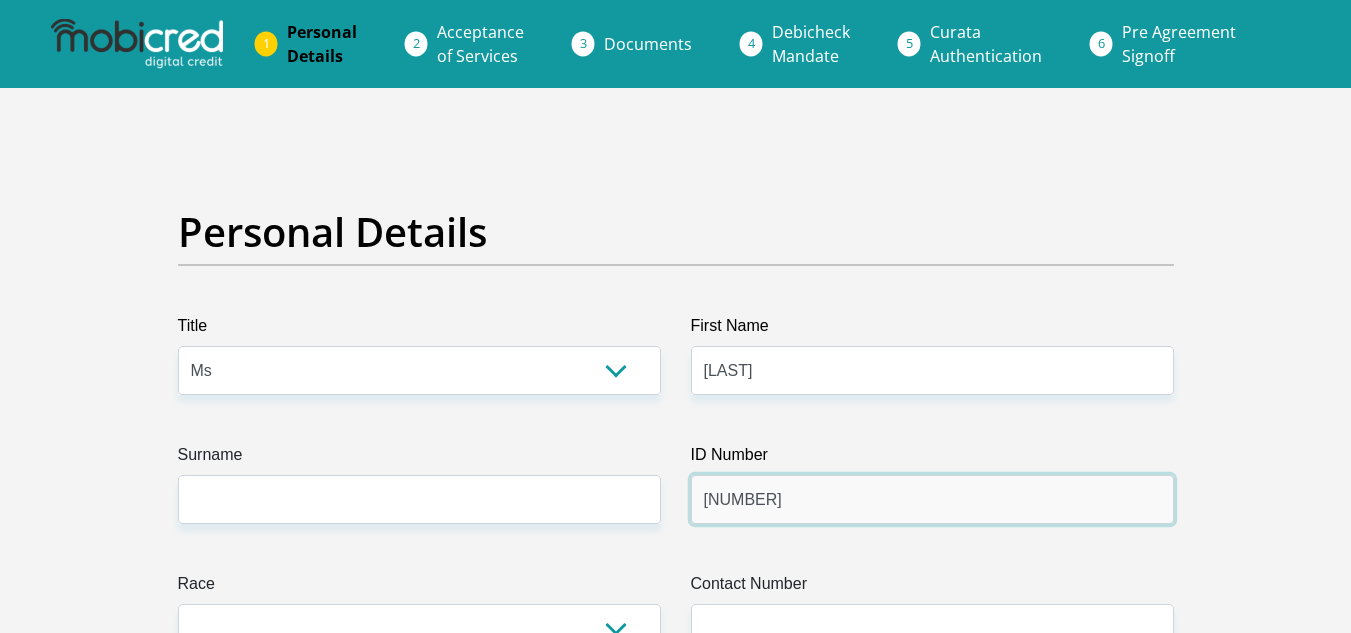 type on "[NUMBER]" 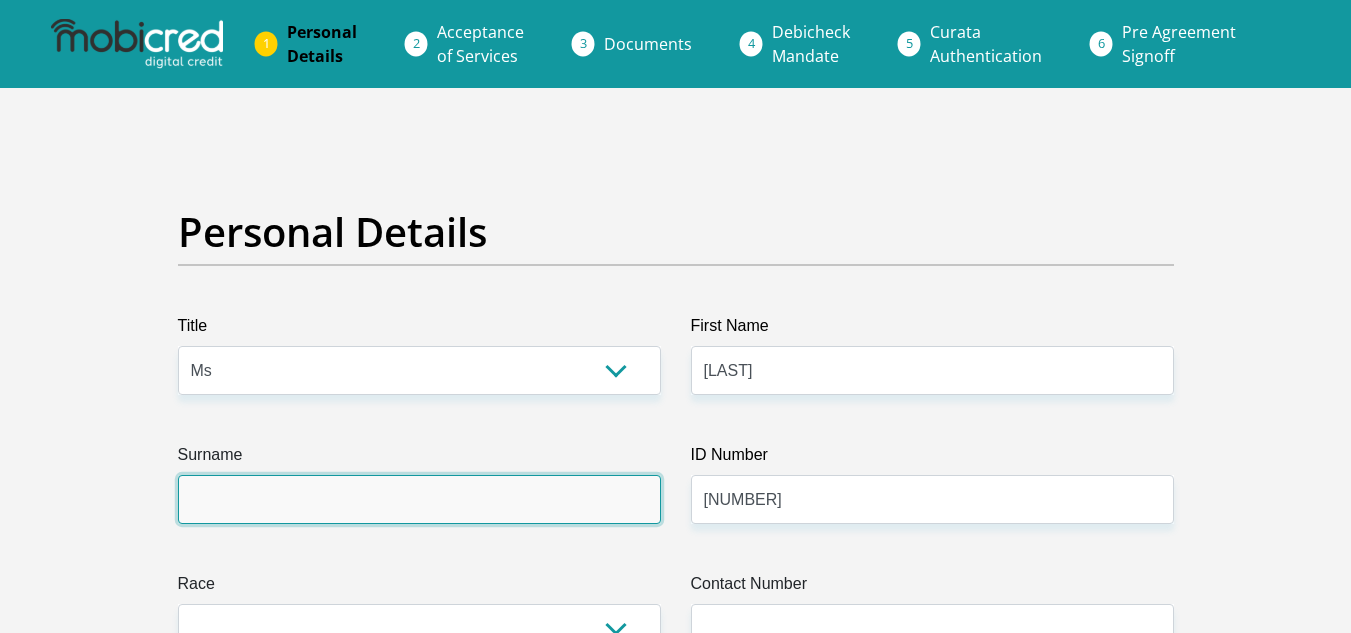 click on "Surname" at bounding box center [419, 499] 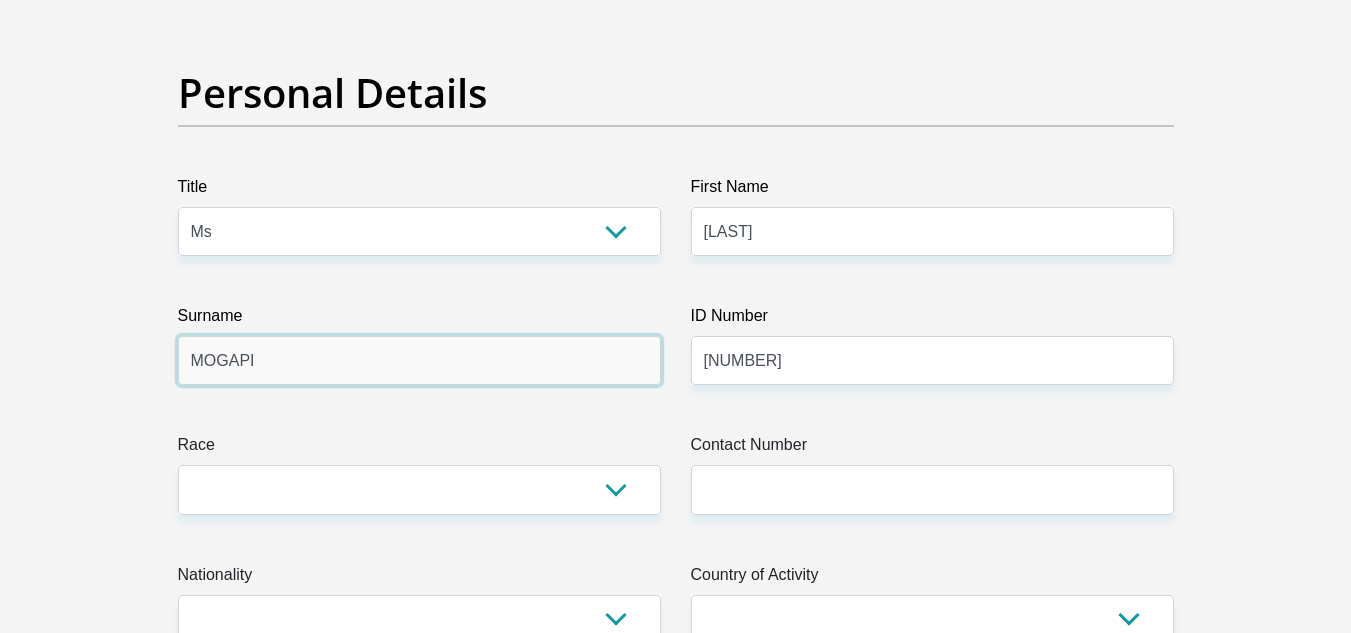 scroll, scrollTop: 500, scrollLeft: 0, axis: vertical 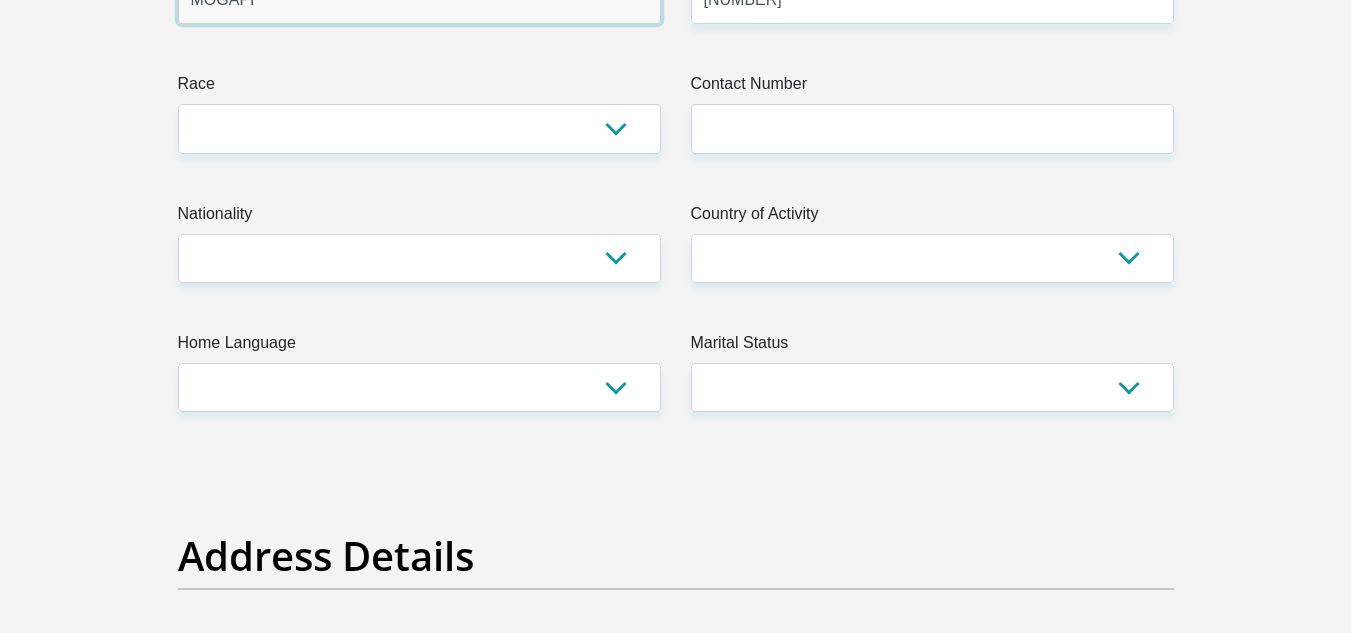 type on "MOGAPI" 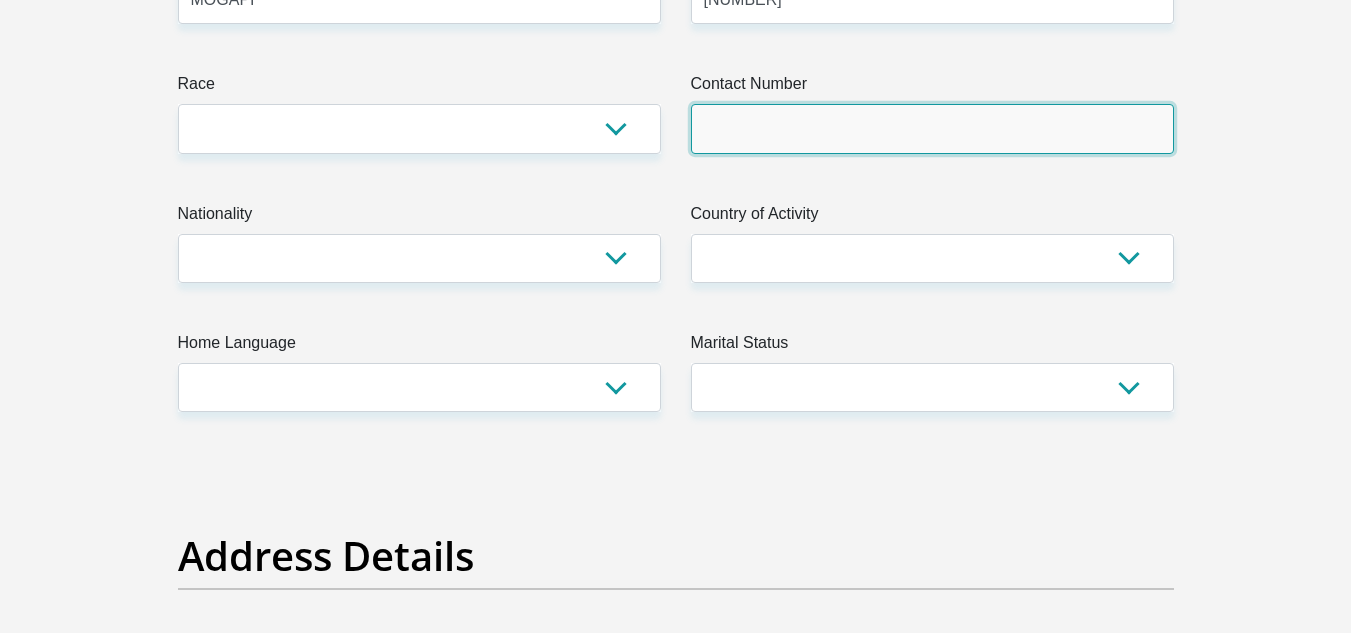 click on "Contact Number" at bounding box center [932, 128] 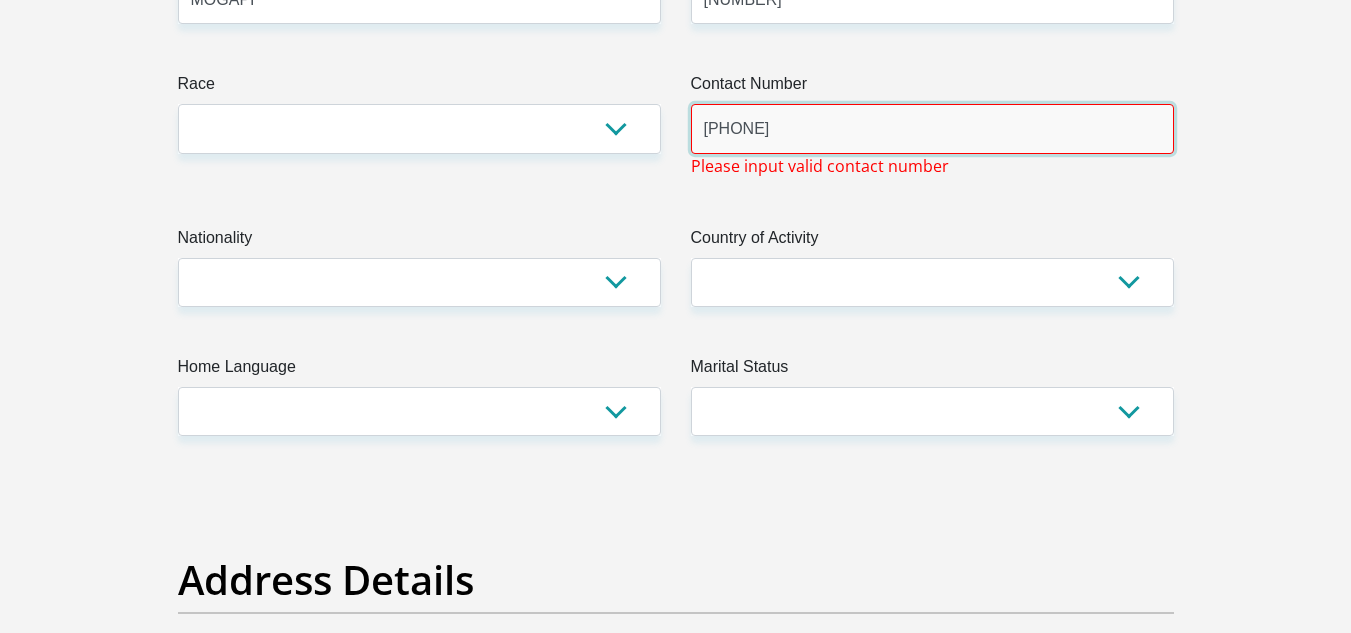 type on "[PHONE]" 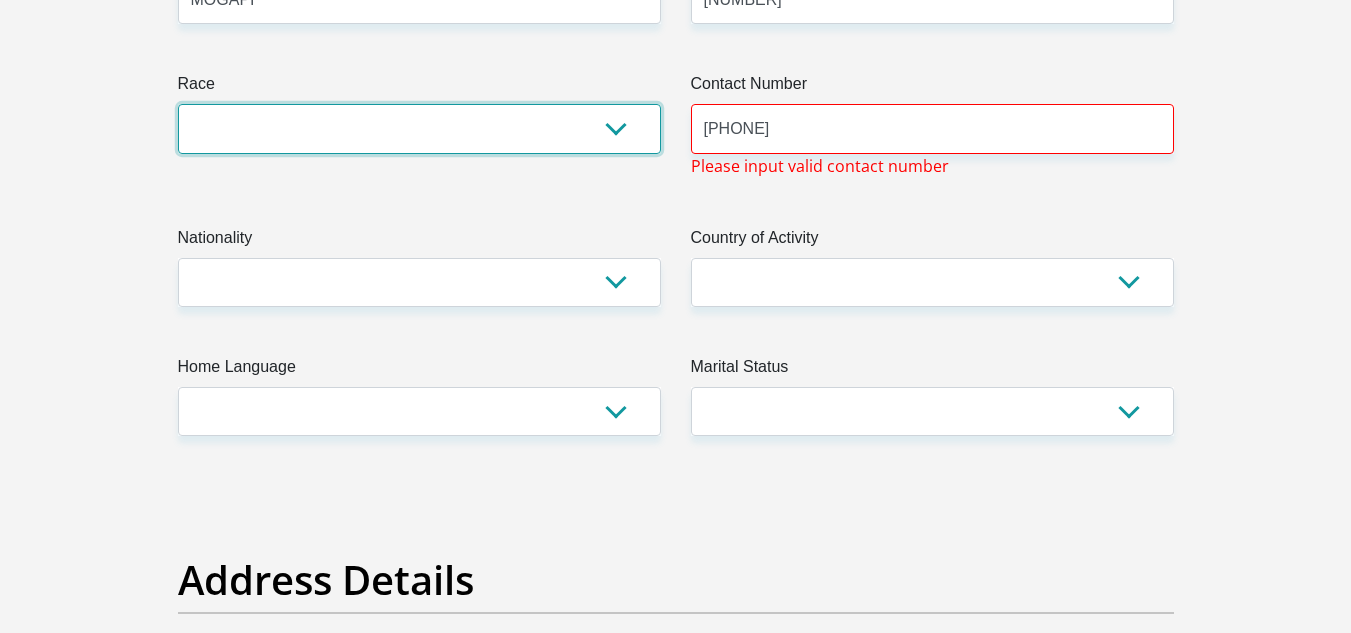 click on "Black
Coloured
Indian
White
Other" at bounding box center (419, 128) 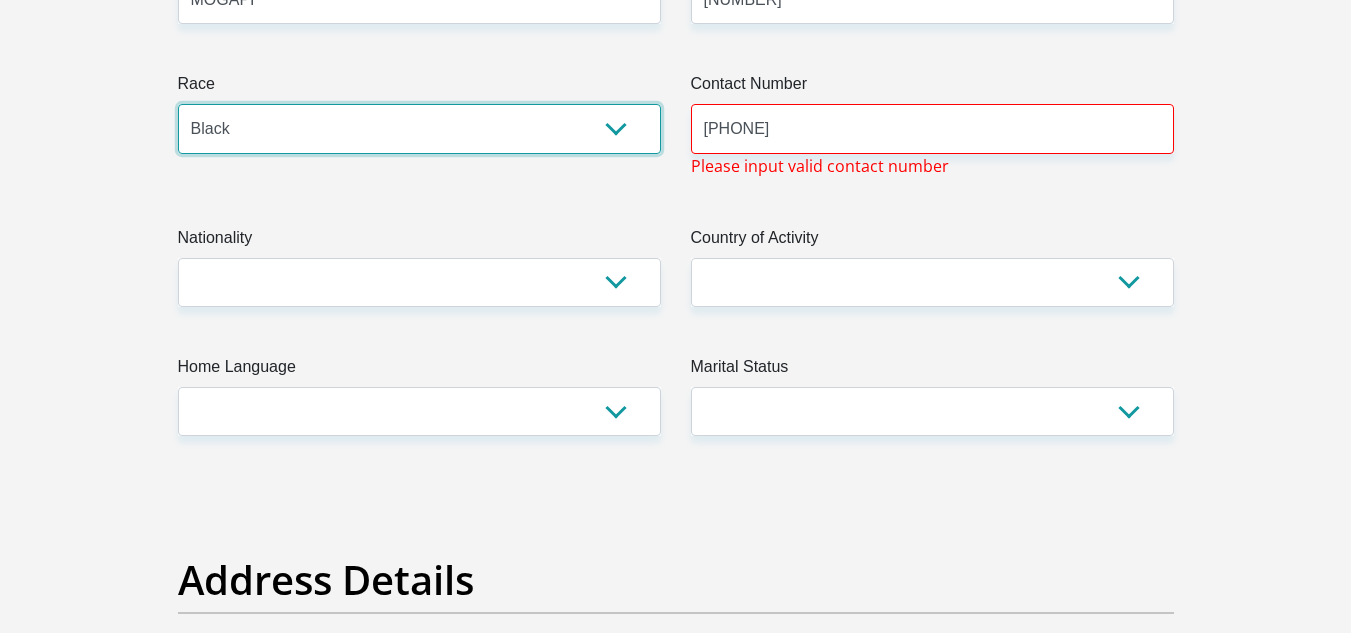 click on "Black
Coloured
Indian
White
Other" at bounding box center [419, 128] 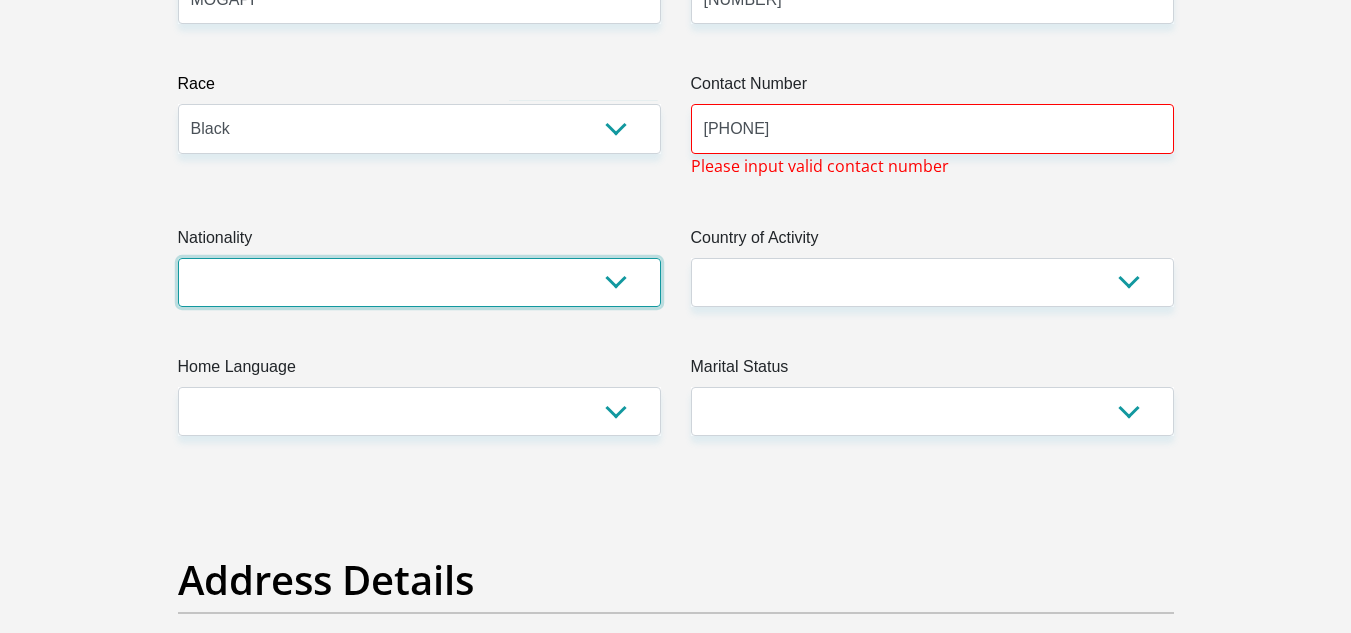 drag, startPoint x: 287, startPoint y: 259, endPoint x: 287, endPoint y: 271, distance: 12 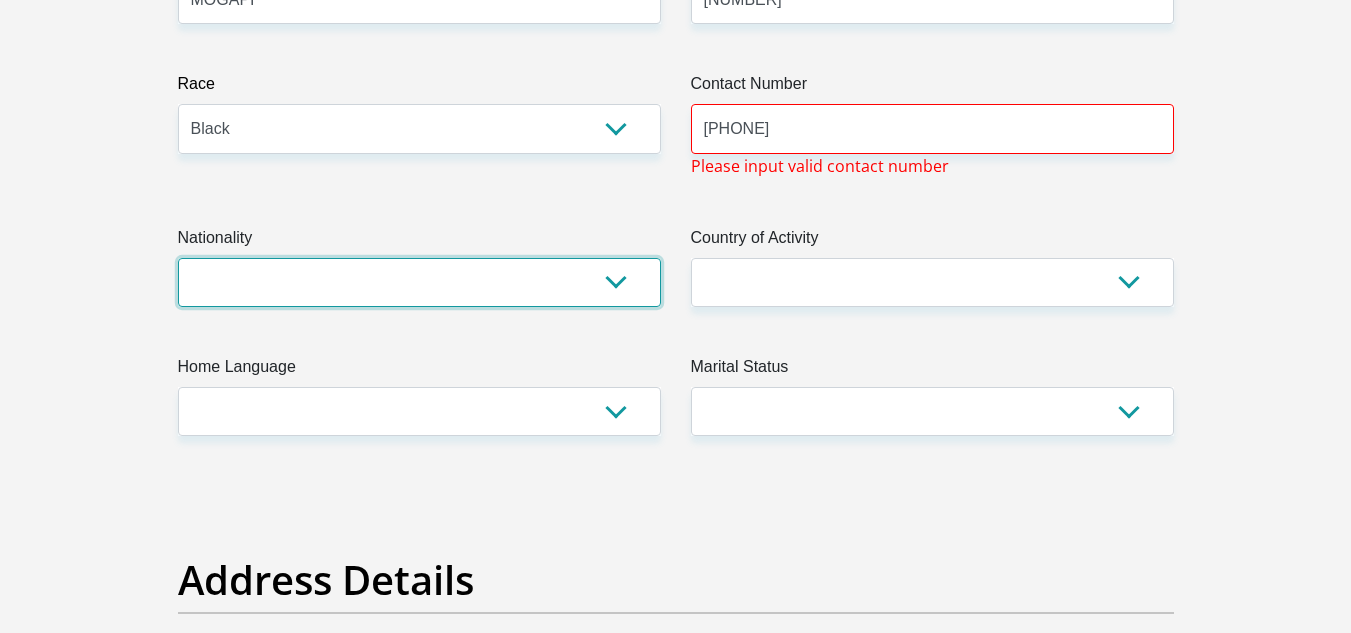 select on "ZAF" 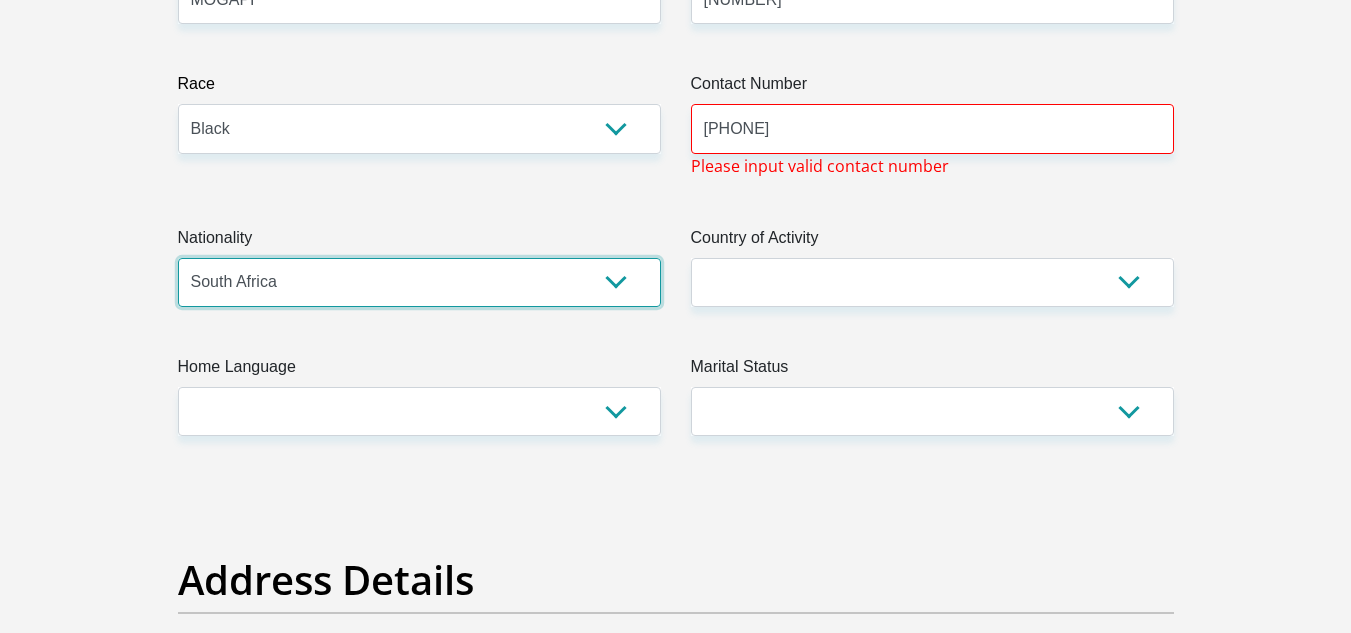 click on "South Africa
Afghanistan
Aland Islands
Albania
Algeria
America Samoa
American Virgin Islands
Andorra
Angola
Anguilla
Antarctica
Antigua and Barbuda
Argentina
Armenia
Aruba
Ascension Island
Australia
Austria
Azerbaijan
Bahamas
Bahrain
Bangladesh
Barbados
Chad" at bounding box center [419, 282] 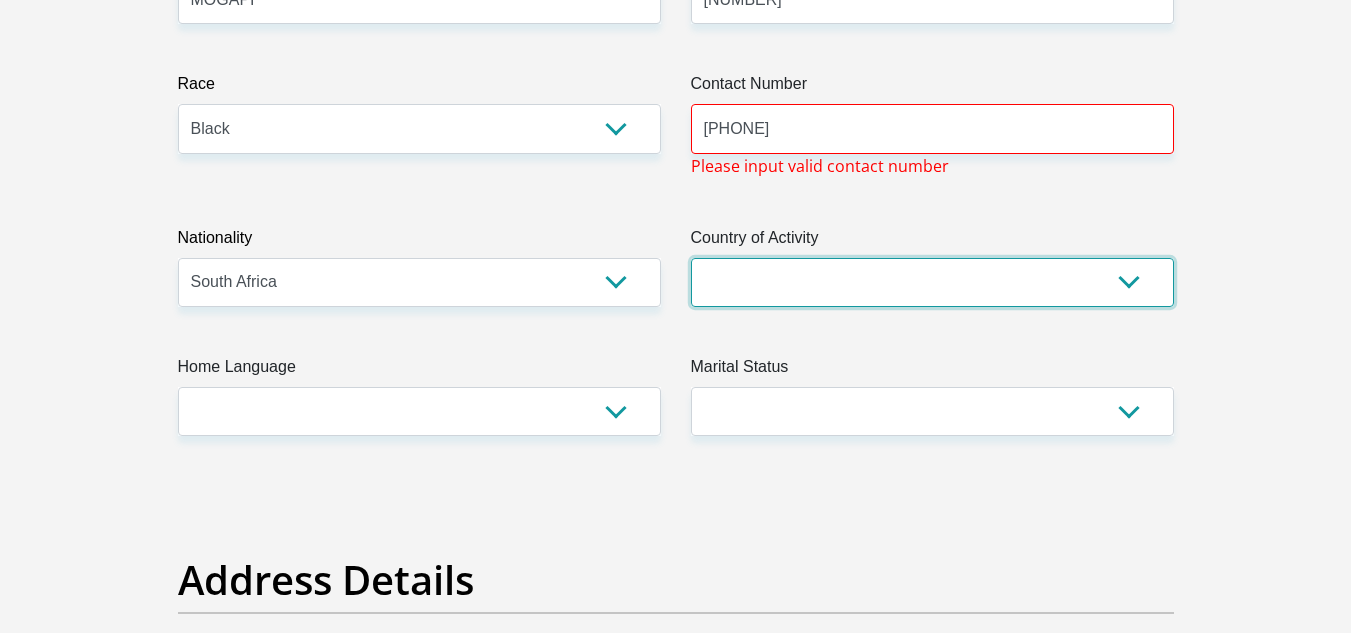 click on "South Africa
Afghanistan
Aland Islands
Albania
Algeria
America Samoa
American Virgin Islands
Andorra
Angola
Anguilla
Antarctica
Antigua and Barbuda
Argentina
Armenia
Aruba
Ascension Island
Australia
Austria
Azerbaijan
Chad" at bounding box center (932, 282) 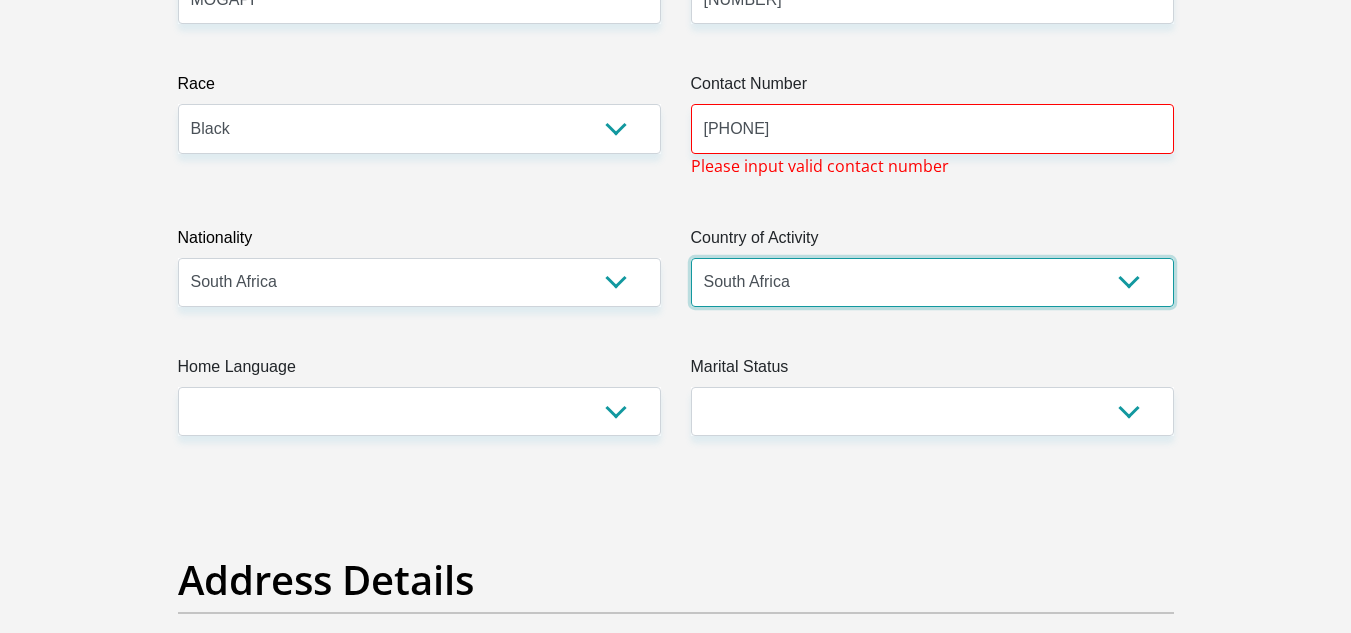 click on "South Africa
Afghanistan
Aland Islands
Albania
Algeria
America Samoa
American Virgin Islands
Andorra
Angola
Anguilla
Antarctica
Antigua and Barbuda
Argentina
Armenia
Aruba
Ascension Island
Australia
Austria
Azerbaijan
Chad" at bounding box center [932, 282] 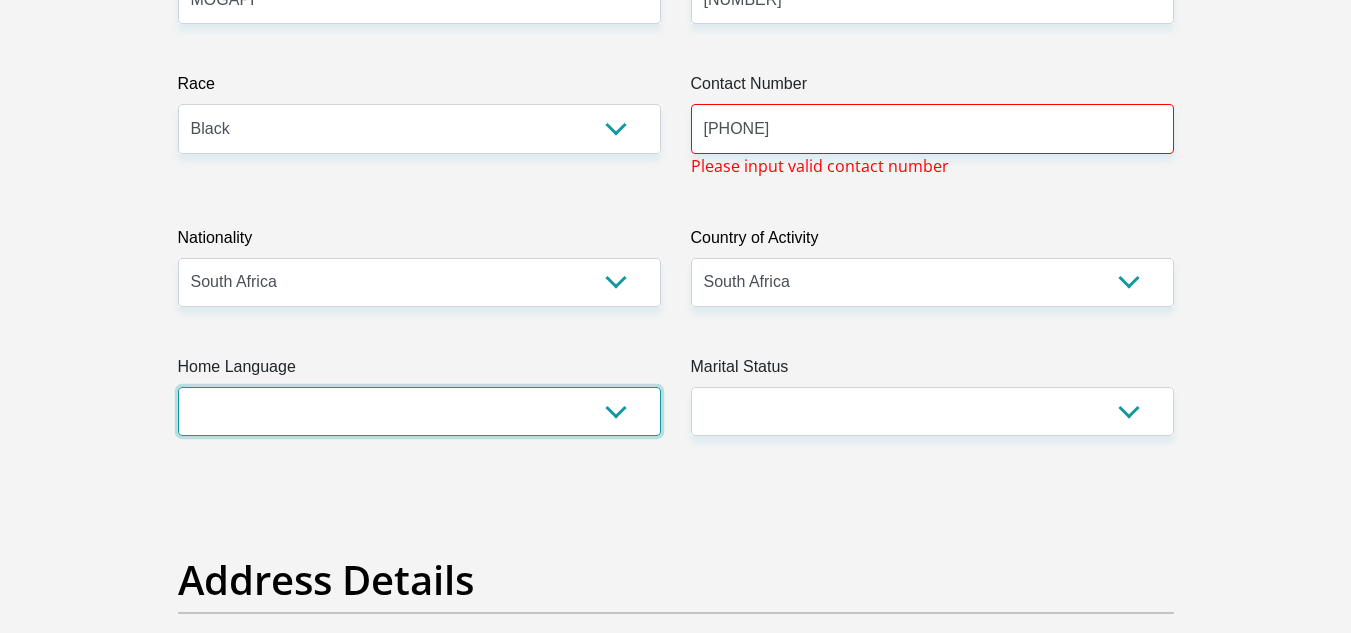click on "Afrikaans
English
Sepedi
South Ndebele
Southern Sotho
Swati
Tsonga
Tswana
Venda
Xhosa
Zulu
Other" at bounding box center [419, 411] 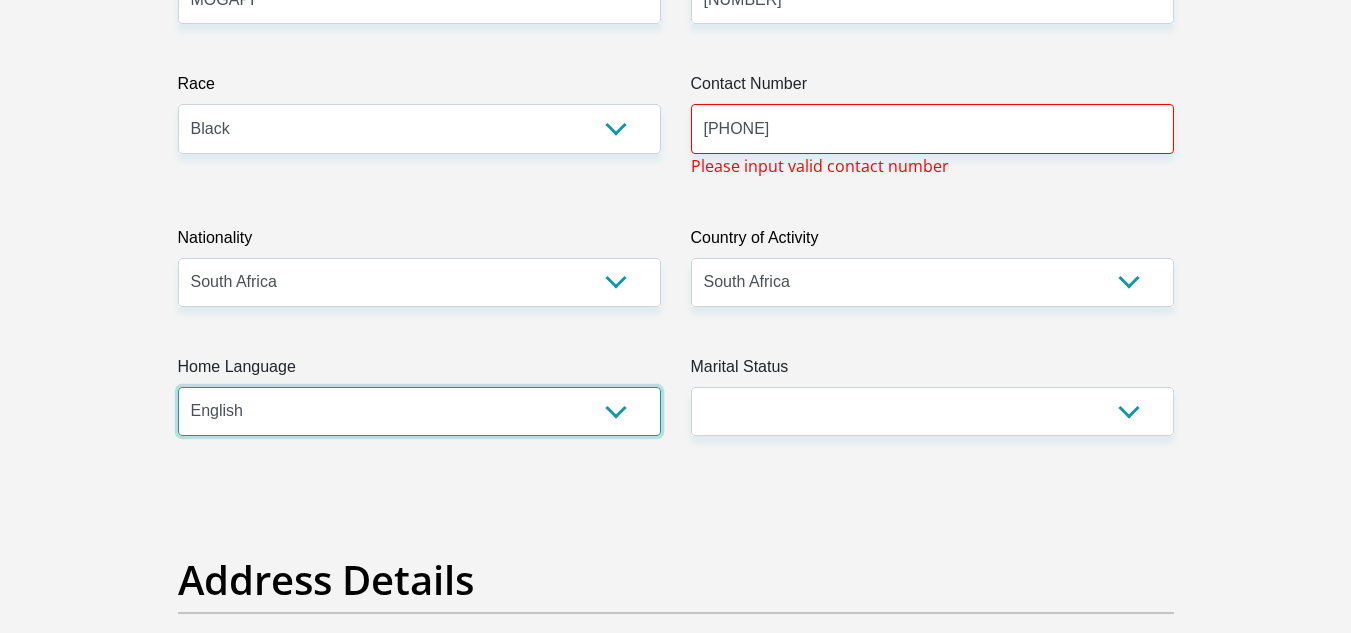 click on "Afrikaans
English
Sepedi
South Ndebele
Southern Sotho
Swati
Tsonga
Tswana
Venda
Xhosa
Zulu
Other" at bounding box center (419, 411) 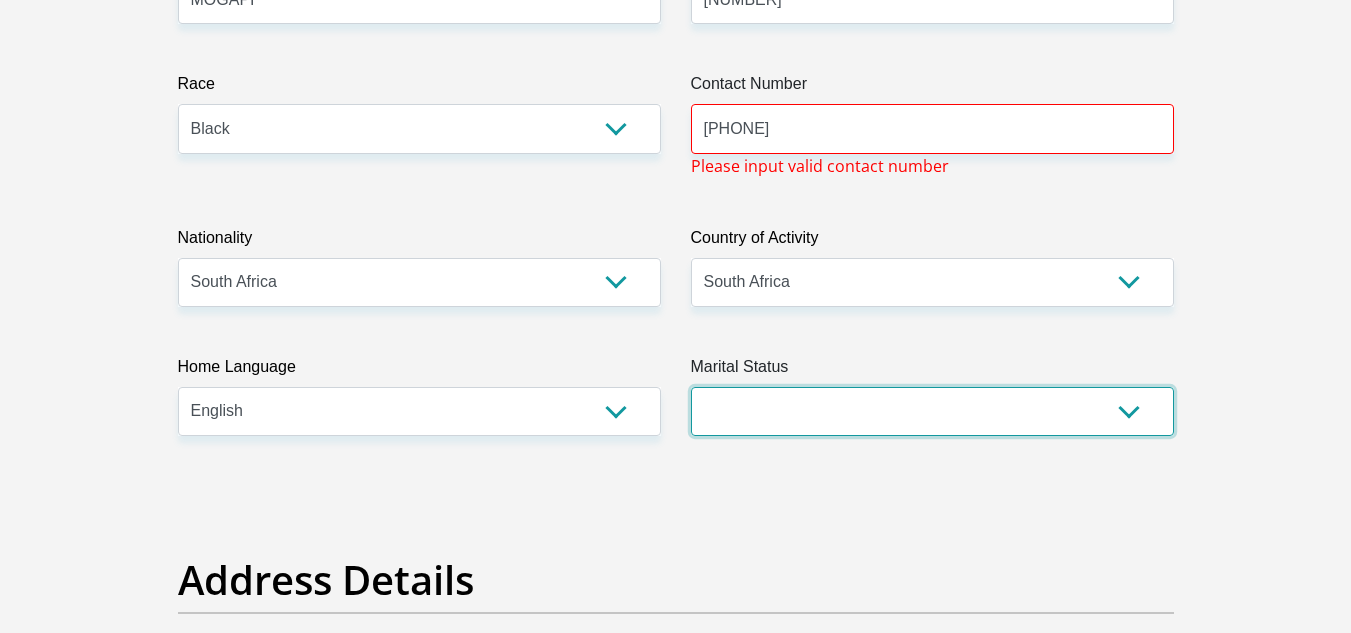click on "Married ANC
Single
Divorced
Widowed
Married COP or Customary Law" at bounding box center [932, 411] 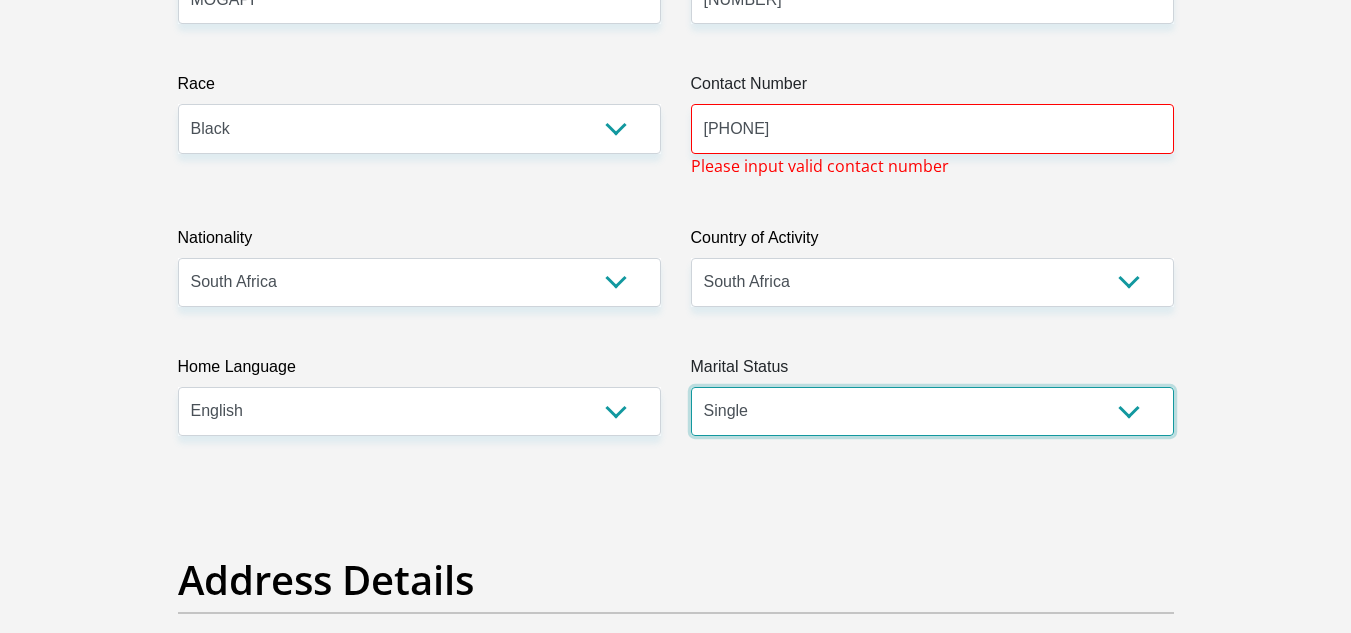 click on "Married ANC
Single
Divorced
Widowed
Married COP or Customary Law" at bounding box center (932, 411) 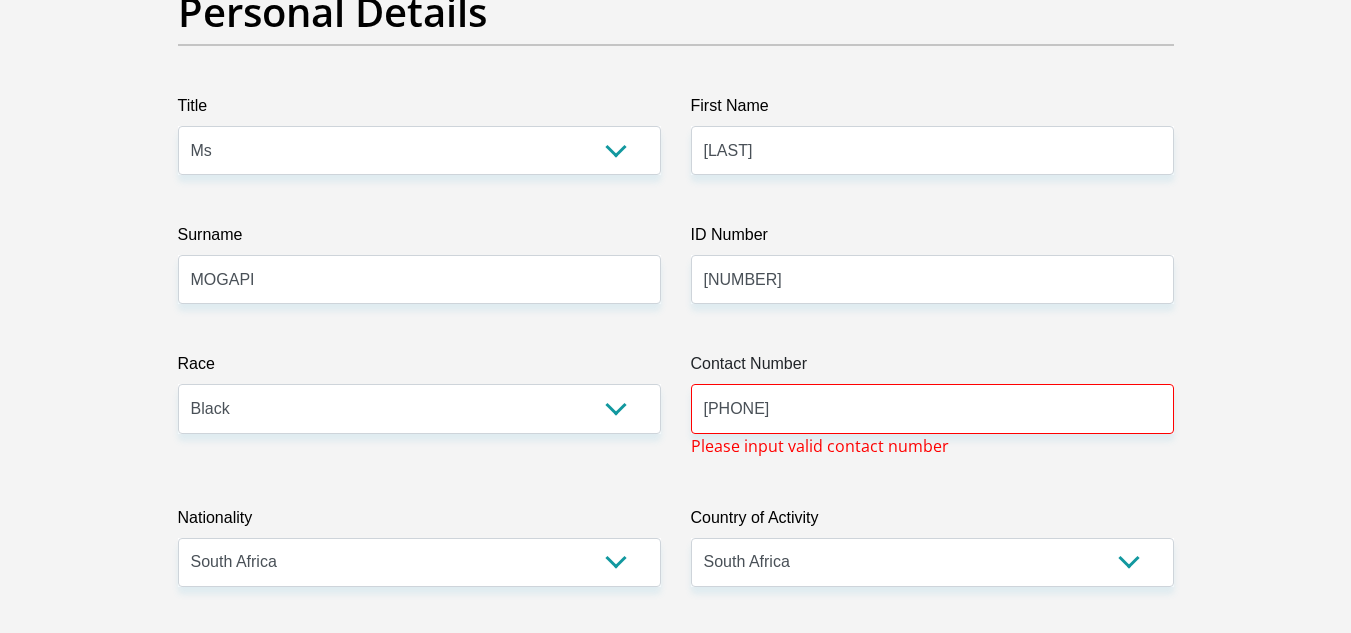 scroll, scrollTop: 200, scrollLeft: 0, axis: vertical 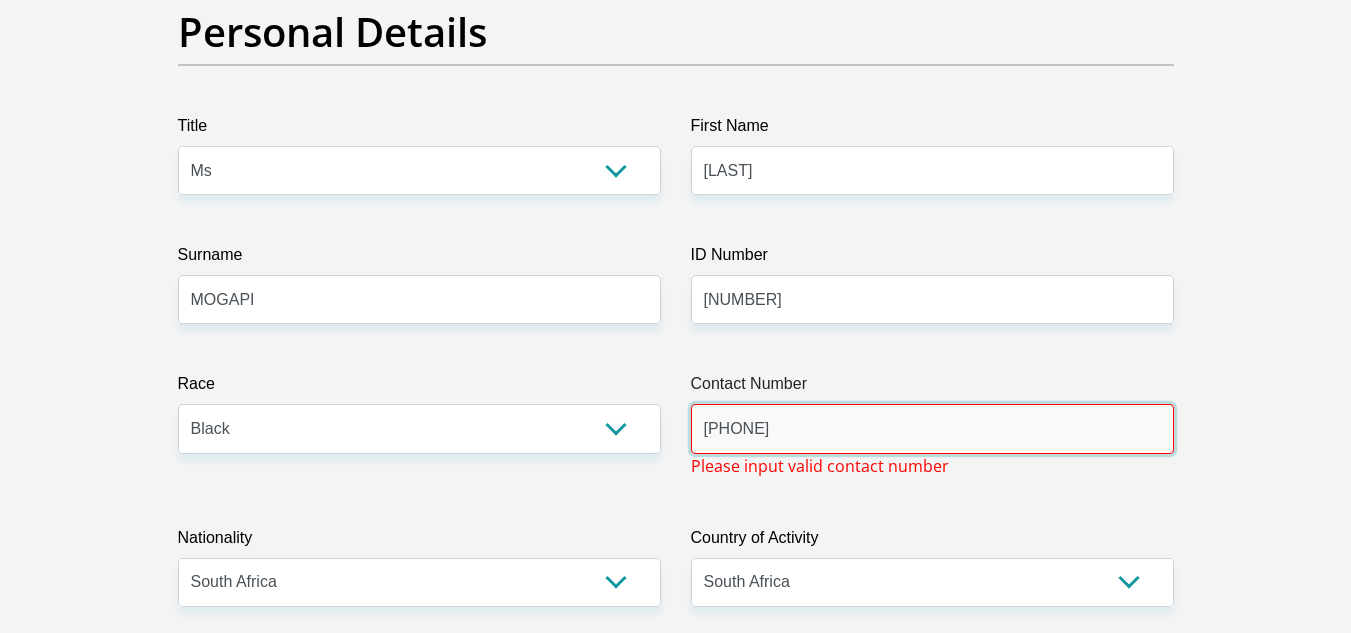 click on "[PHONE]" at bounding box center (932, 428) 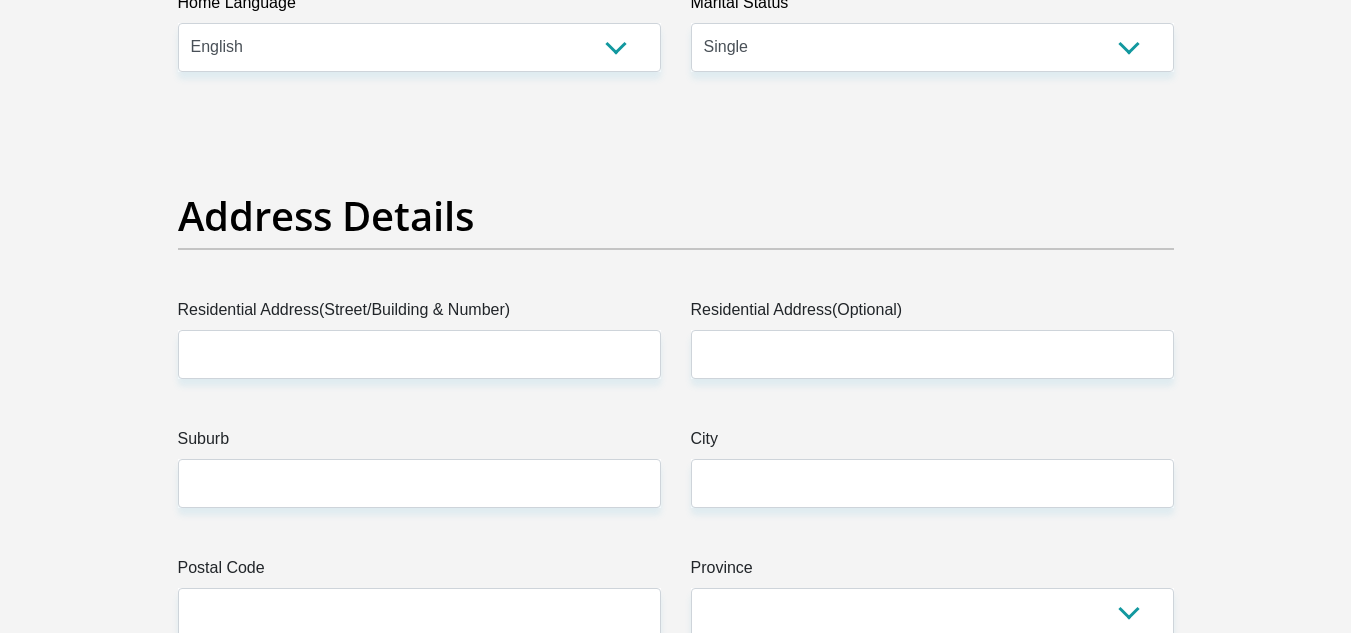 scroll, scrollTop: 1100, scrollLeft: 0, axis: vertical 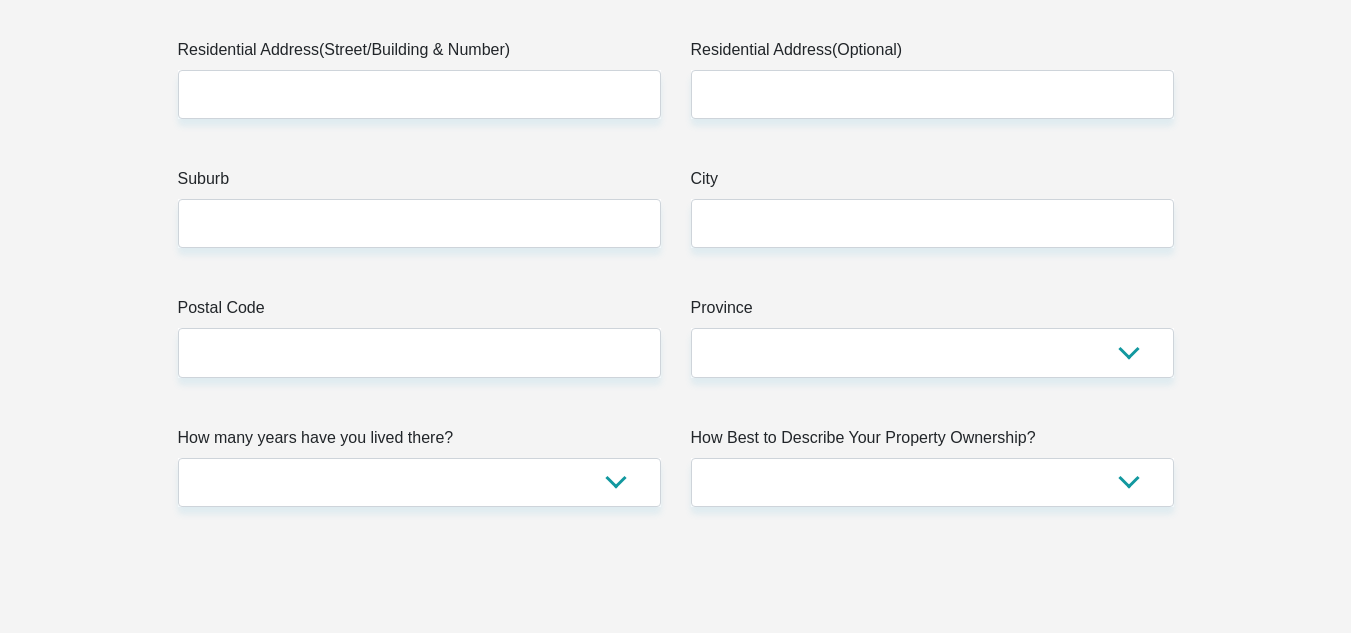 type on "[PHONE]" 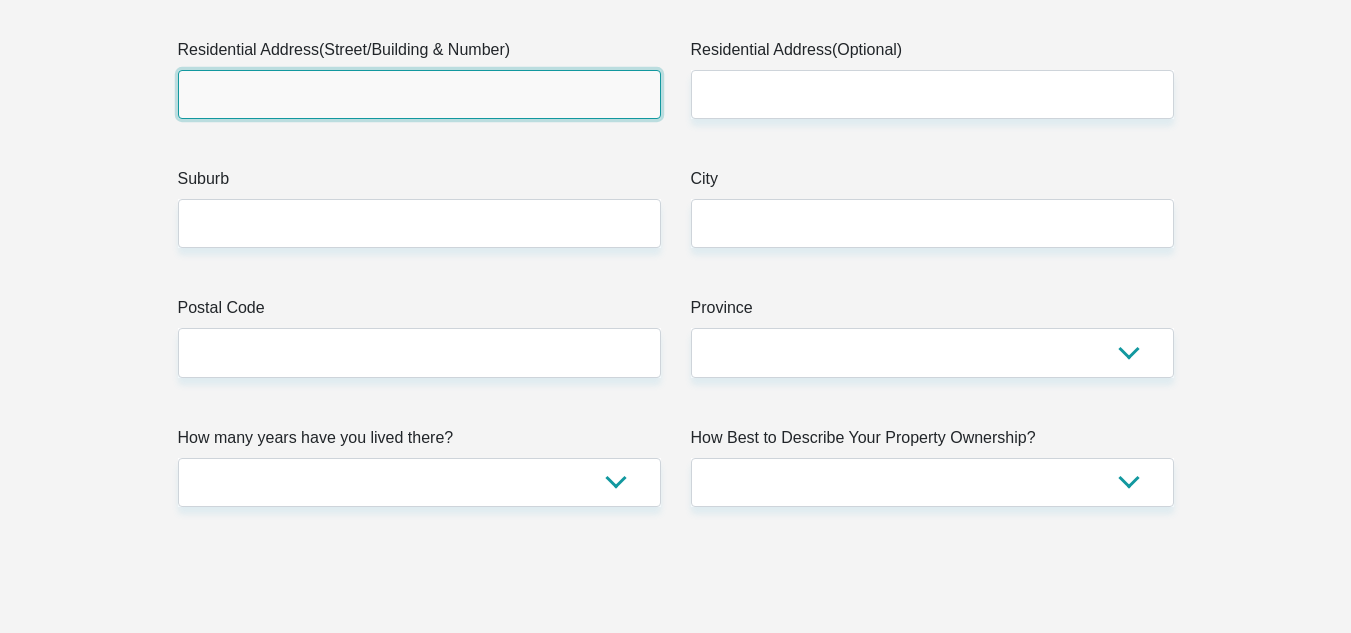 click on "Residential Address(Street/Building & Number)" at bounding box center (419, 94) 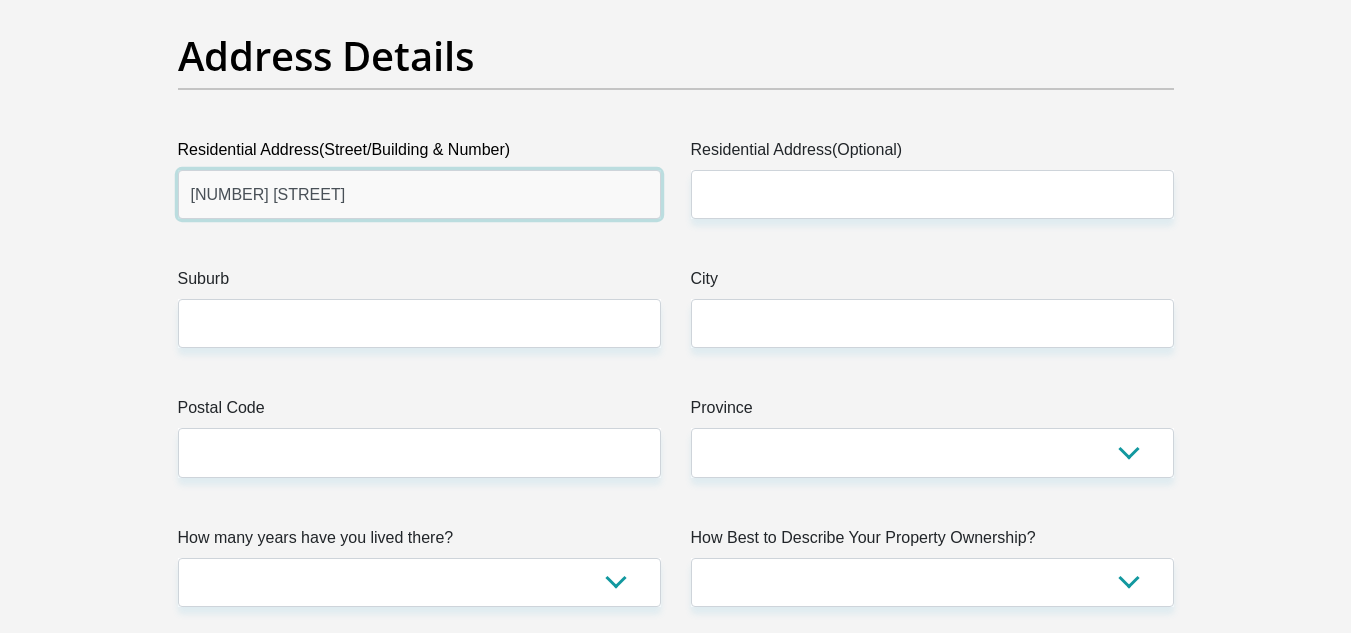 type on "[NUMBER] [STREET]" 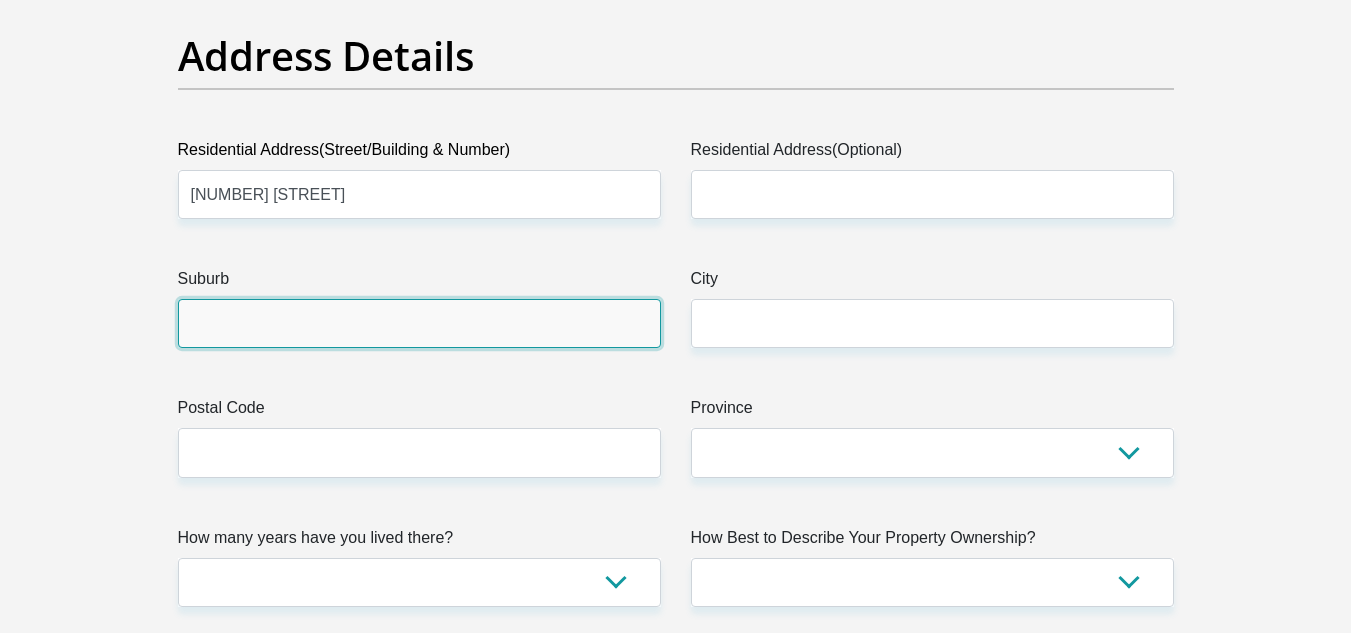 click on "Suburb" at bounding box center (419, 323) 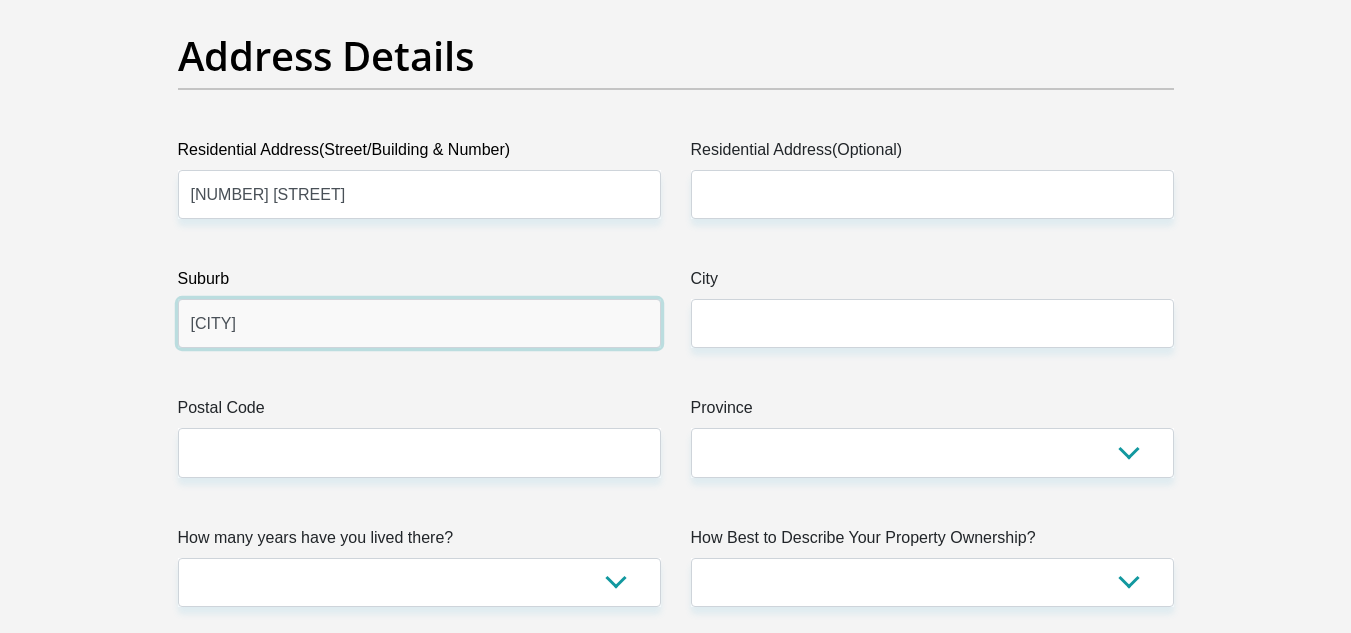 type on "[CITY]" 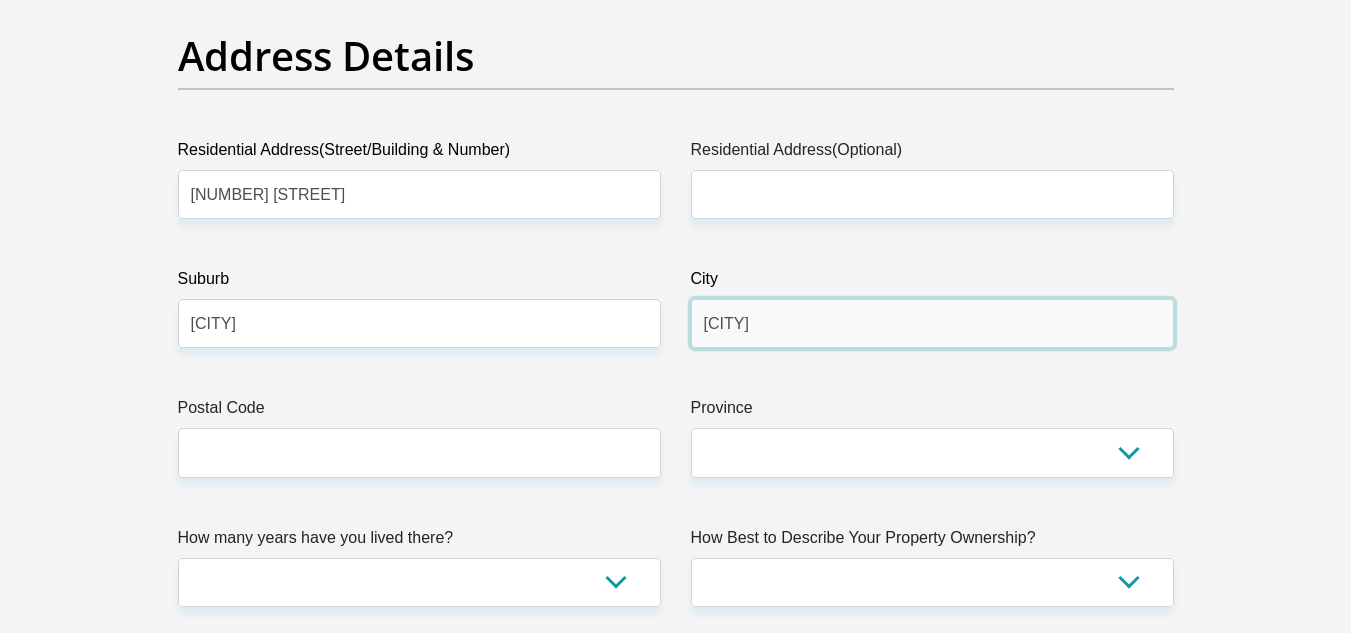 type on "[CITY]" 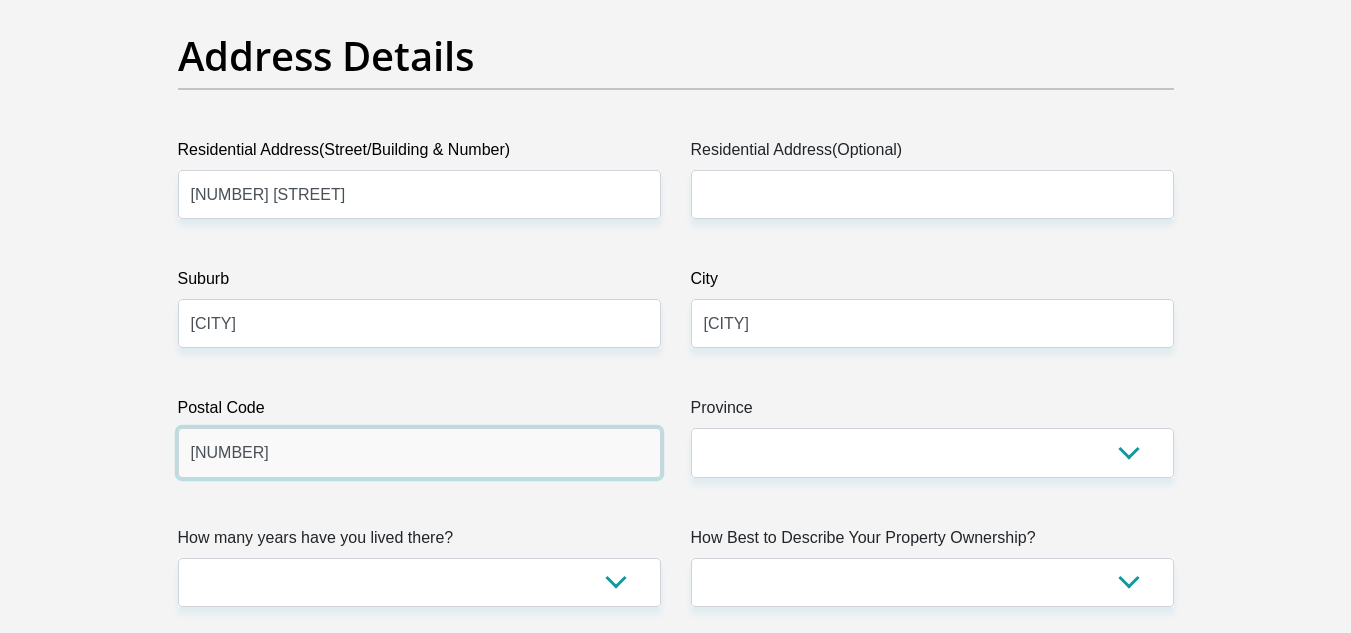 type on "[NUMBER]" 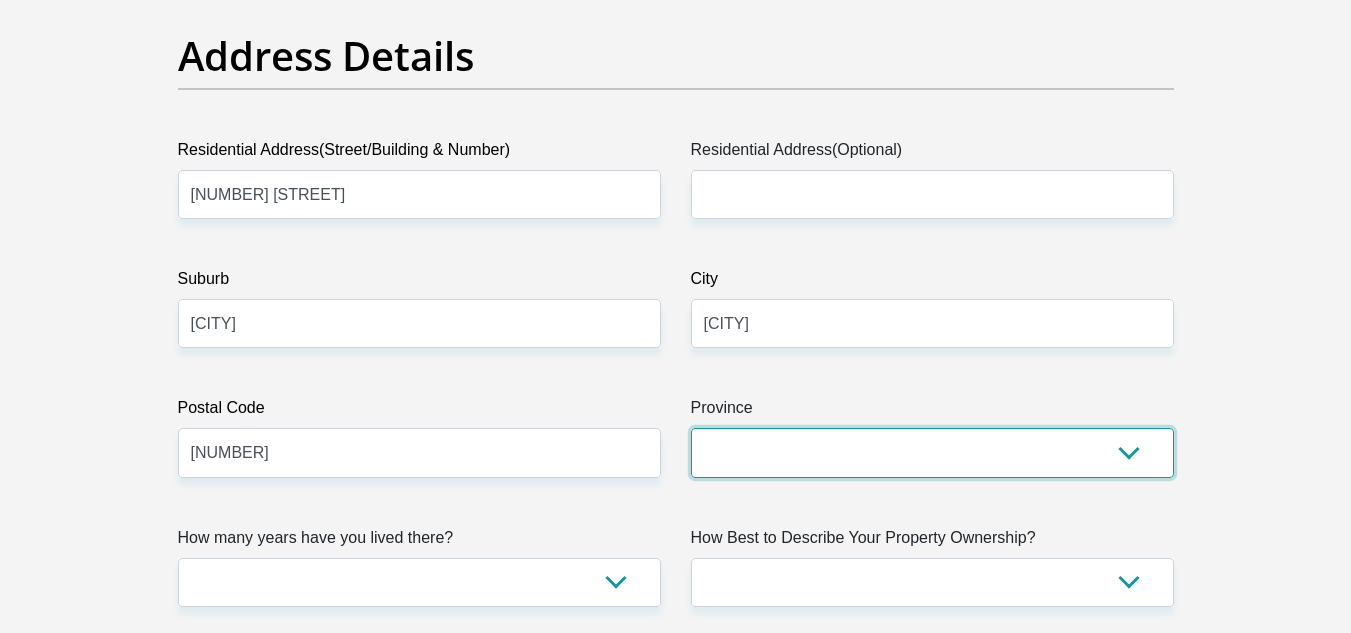 click on "Eastern Cape
Free State
Gauteng
KwaZulu-Natal
Limpopo
Mpumalanga
Northern Cape
North West
Western Cape" at bounding box center [932, 452] 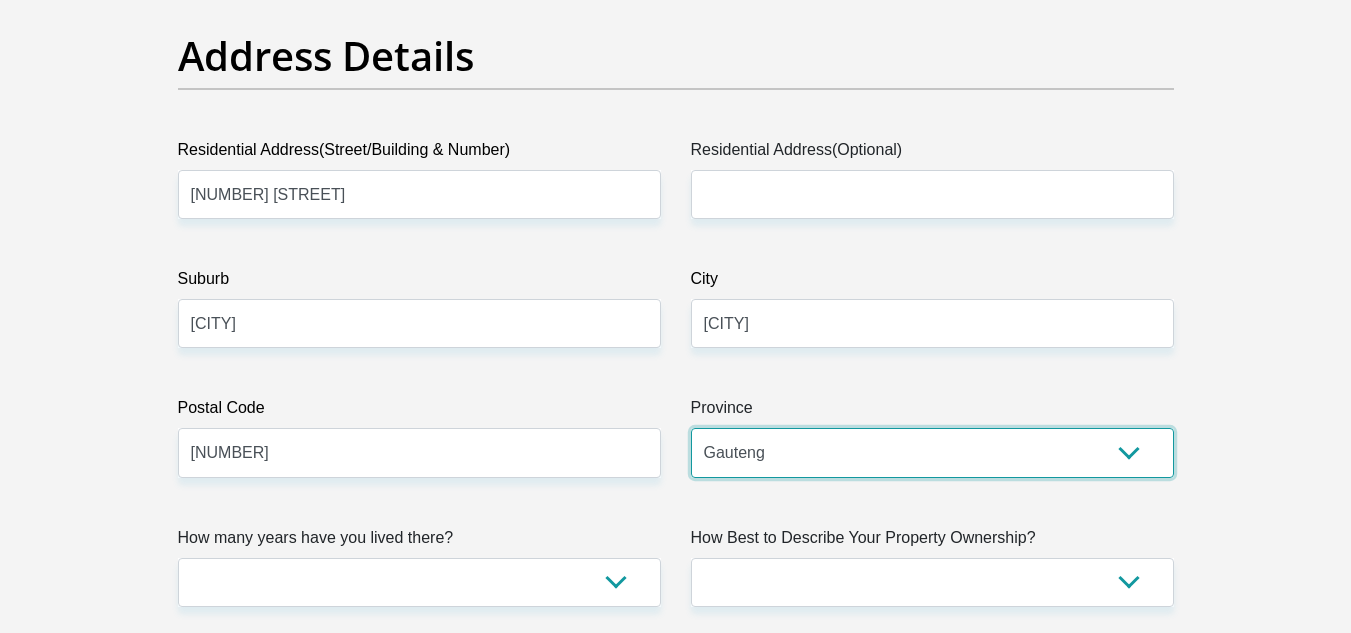 click on "Eastern Cape
Free State
Gauteng
KwaZulu-Natal
Limpopo
Mpumalanga
Northern Cape
North West
Western Cape" at bounding box center (932, 452) 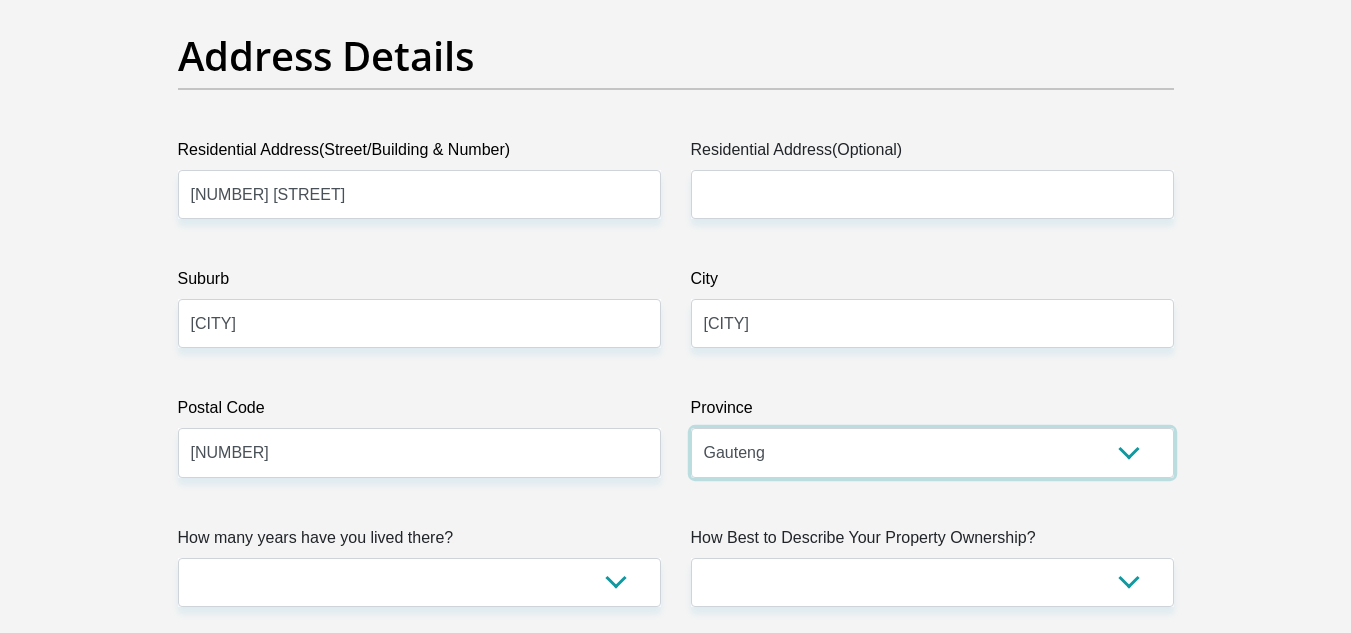 scroll, scrollTop: 1100, scrollLeft: 0, axis: vertical 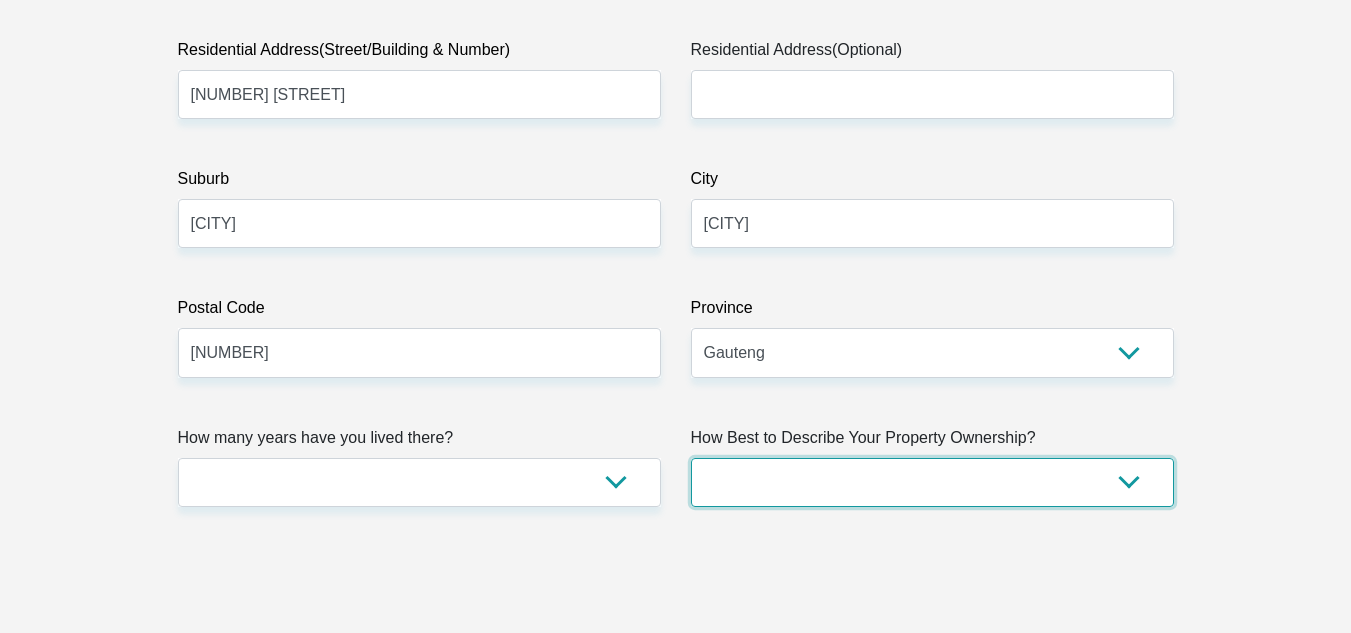 click on "Owned
Rented
Family Owned
Company Dwelling" at bounding box center [932, 482] 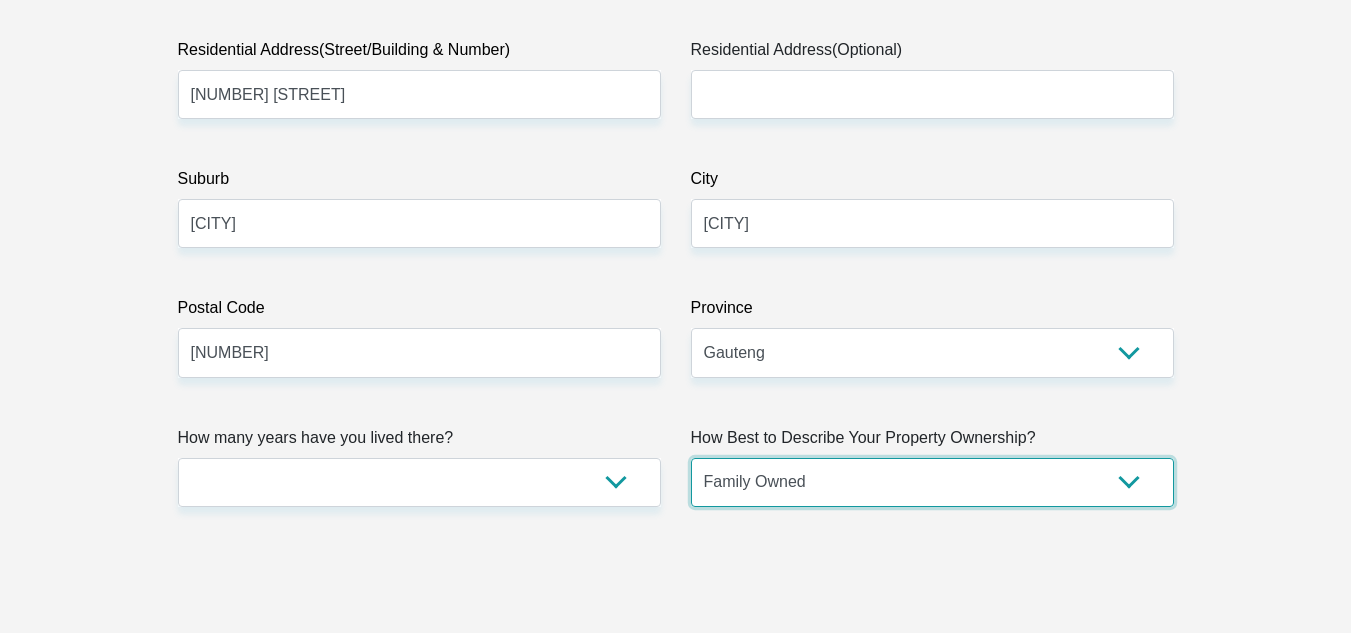 click on "Owned
Rented
Family Owned
Company Dwelling" at bounding box center [932, 482] 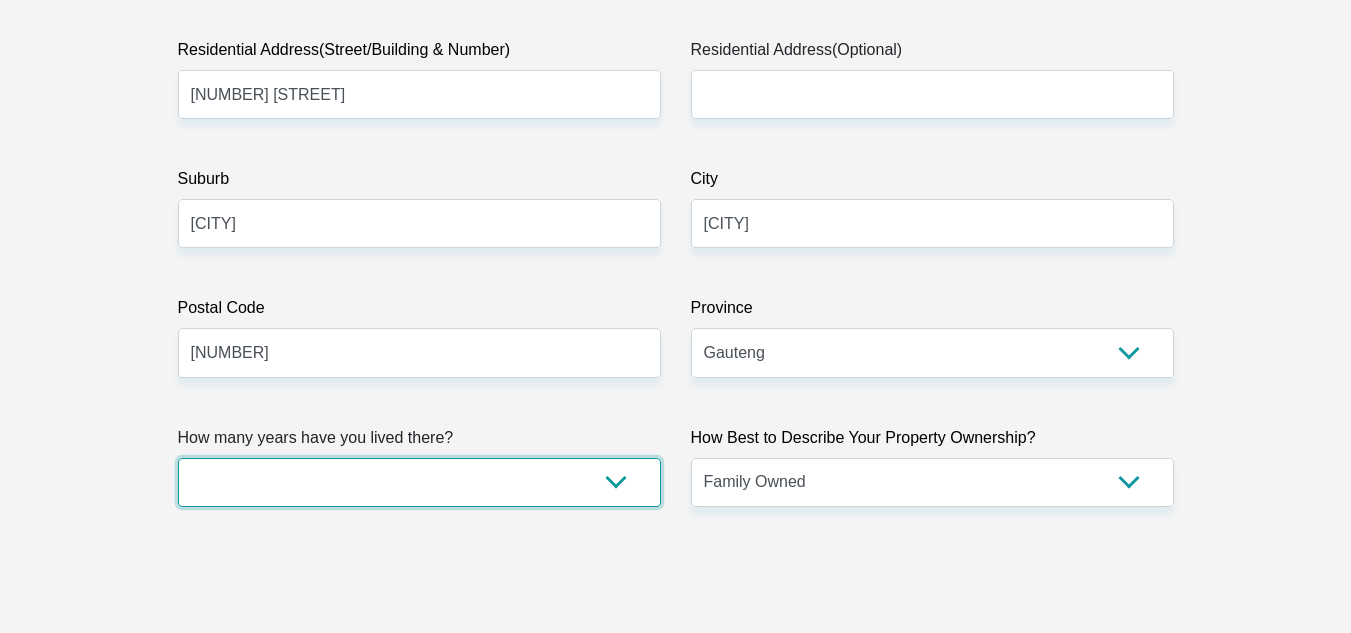 click on "less than 1 year
1-3 years
3-5 years
5+ years" at bounding box center [419, 482] 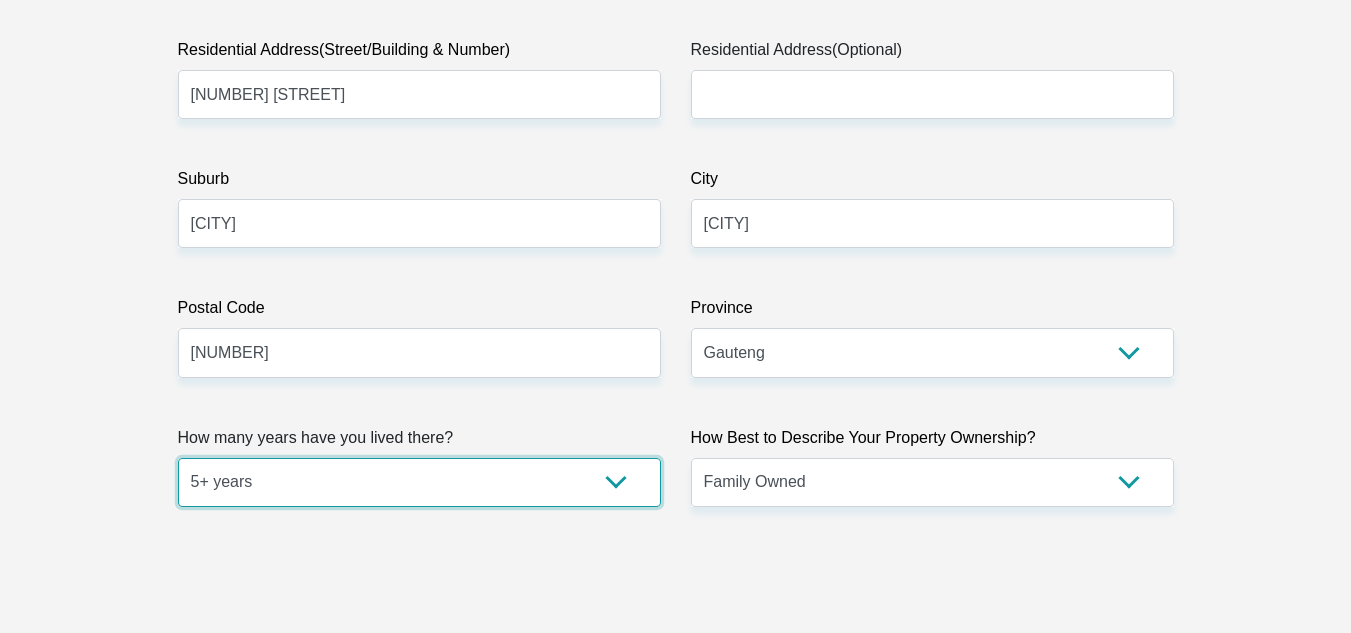 click on "less than 1 year
1-3 years
3-5 years
5+ years" at bounding box center (419, 482) 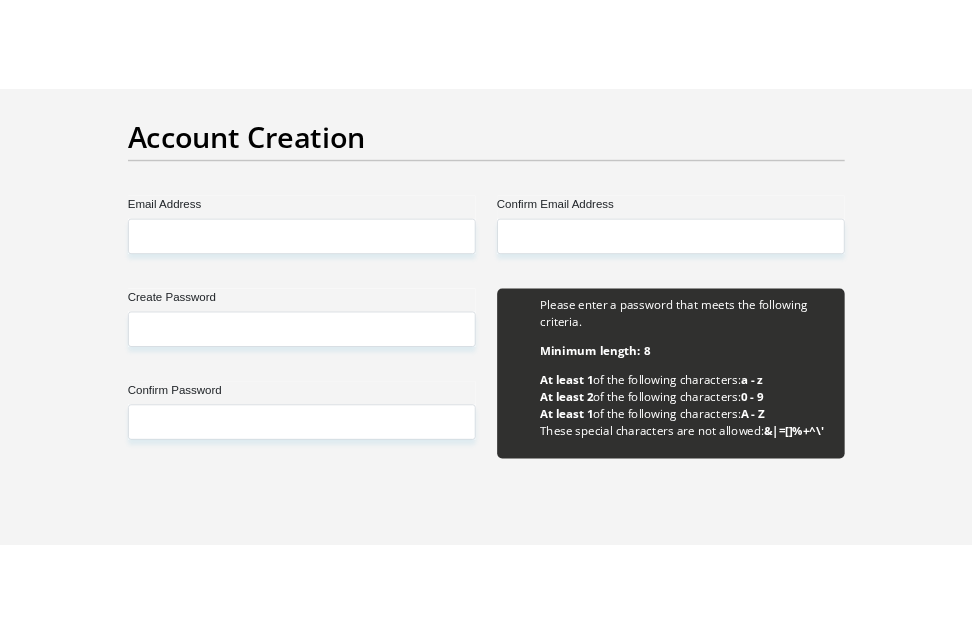 scroll, scrollTop: 1800, scrollLeft: 0, axis: vertical 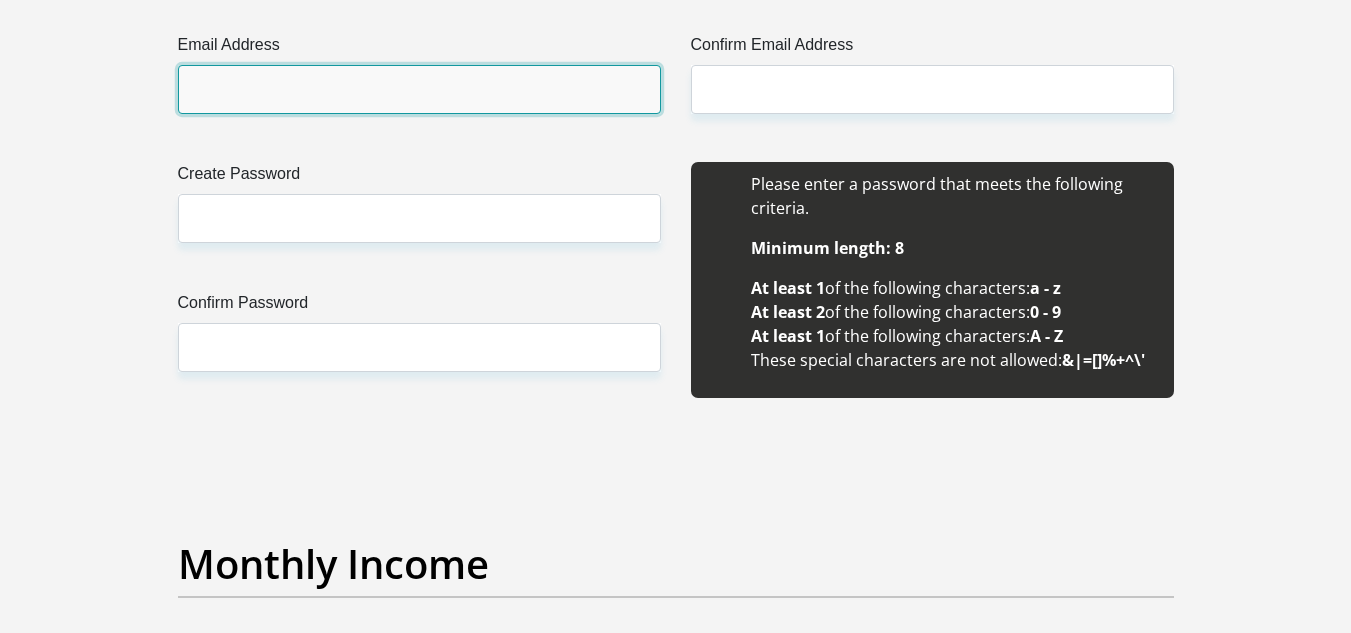 click on "Email Address" at bounding box center [419, 89] 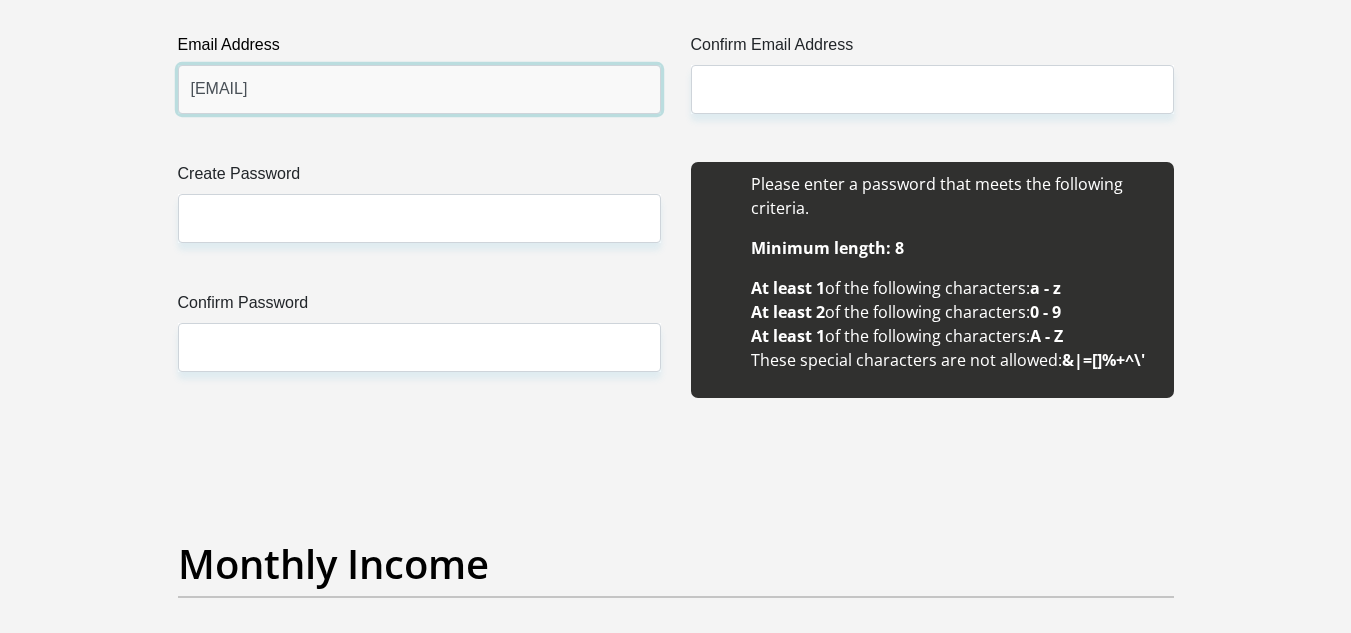type on "[EMAIL]" 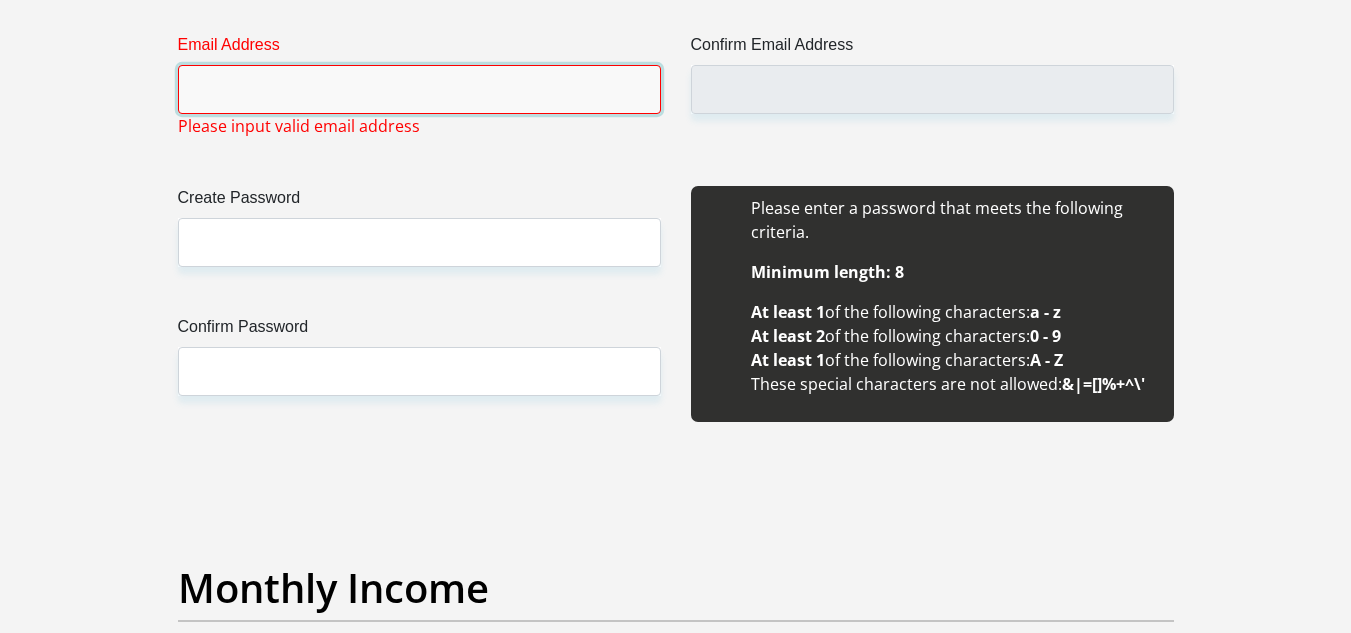click on "Email Address" at bounding box center [419, 89] 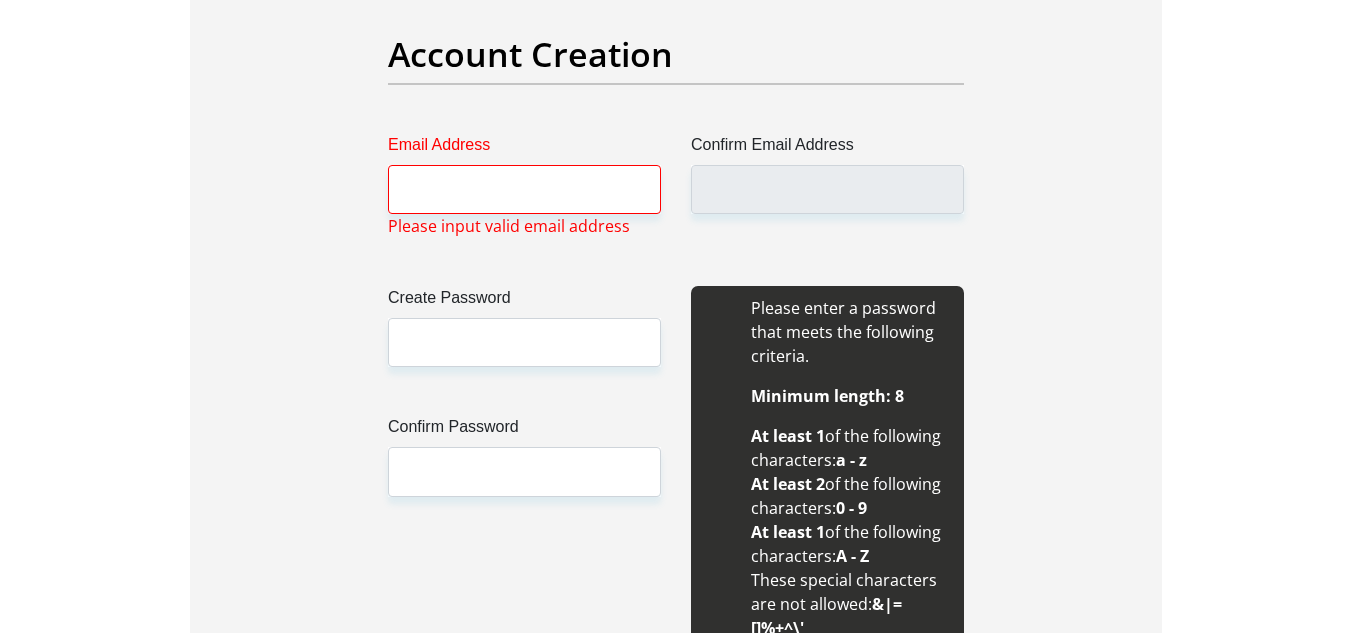 scroll, scrollTop: 1726, scrollLeft: 0, axis: vertical 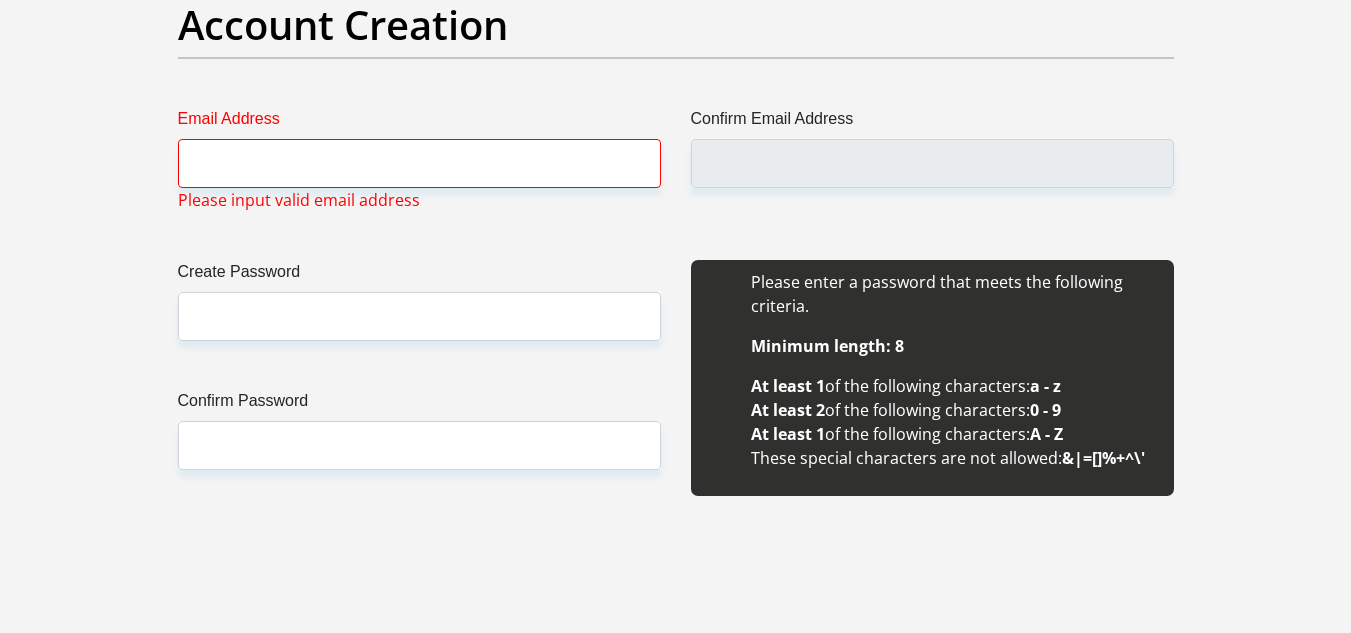 click on "Email Address" at bounding box center [419, 123] 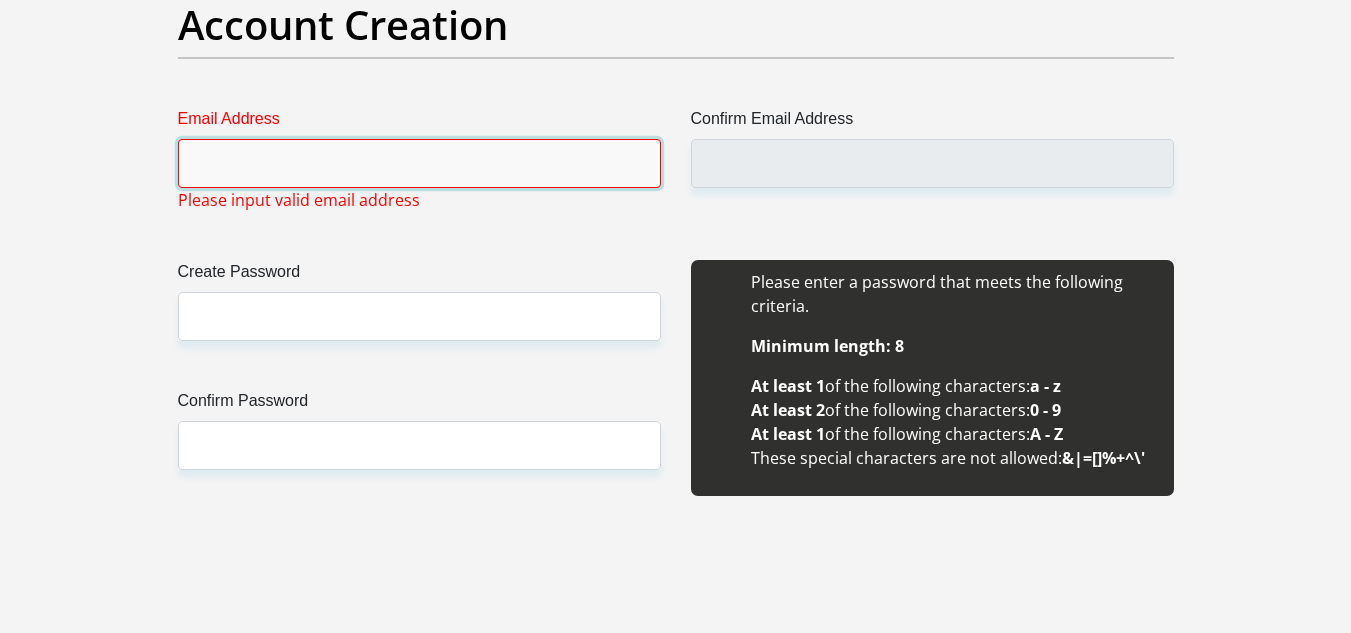 click on "Email Address" at bounding box center (419, 163) 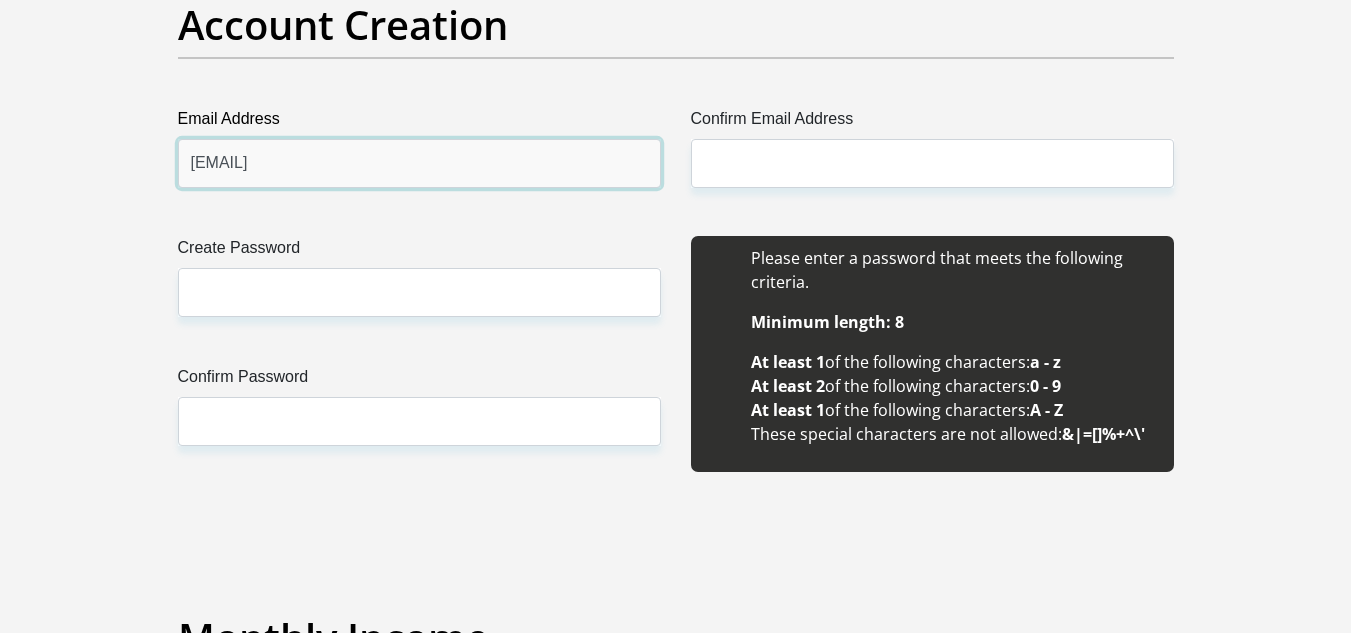 drag, startPoint x: 278, startPoint y: 163, endPoint x: 217, endPoint y: 168, distance: 61.204575 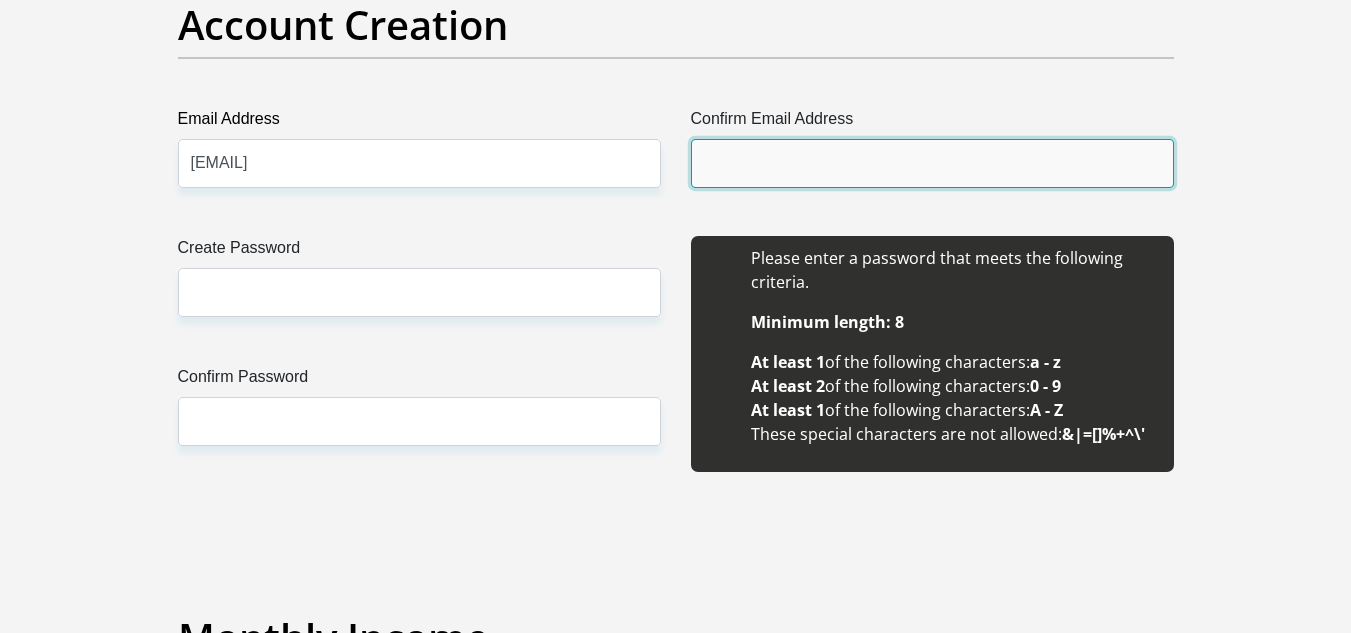 click on "Confirm Email Address" at bounding box center (932, 163) 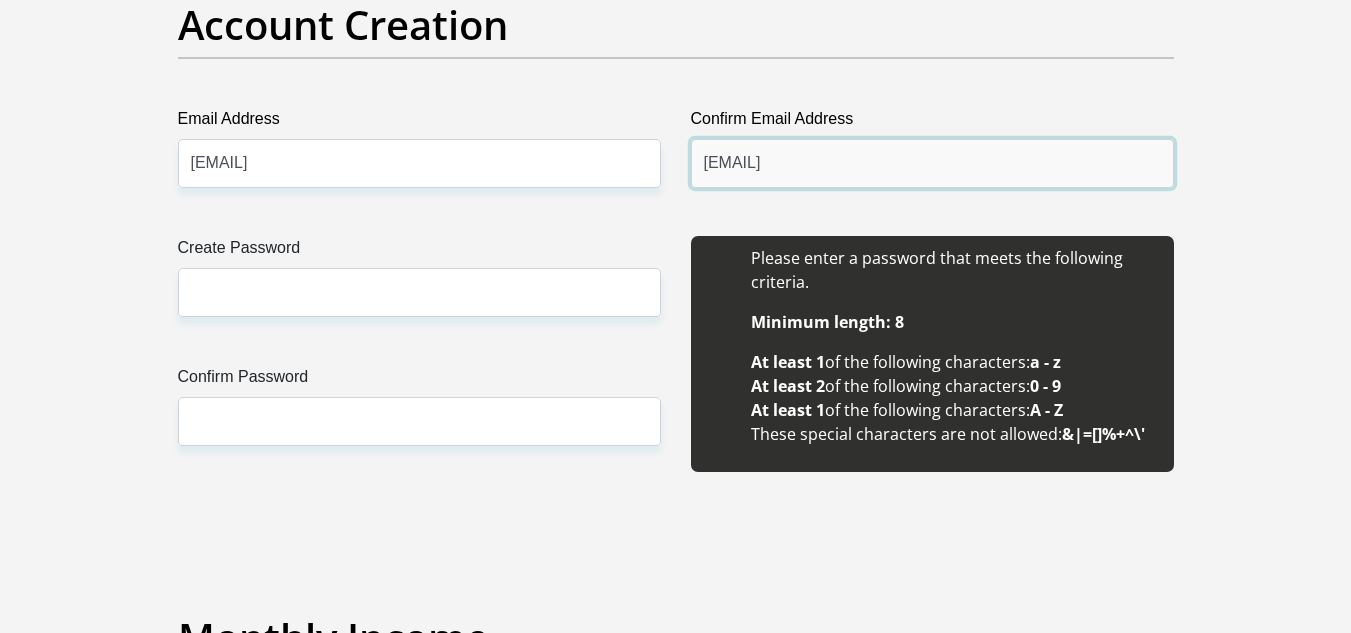 type on "[EMAIL]" 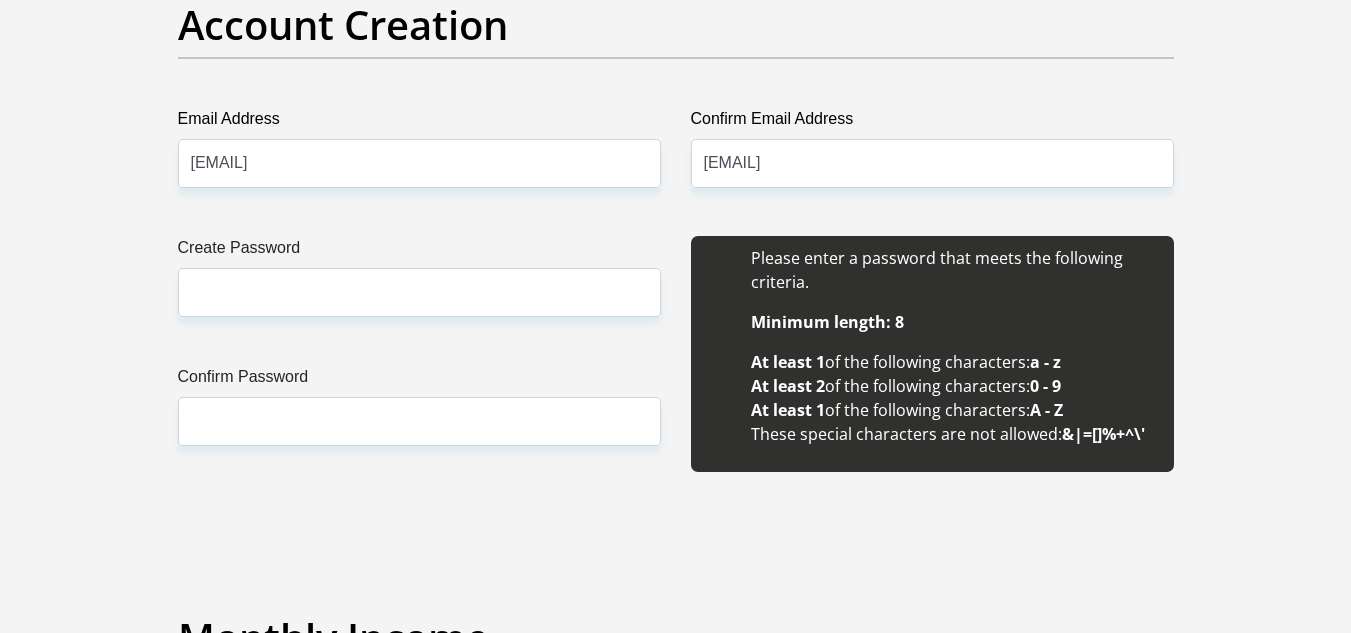 drag, startPoint x: 322, startPoint y: 264, endPoint x: 304, endPoint y: 276, distance: 21.633308 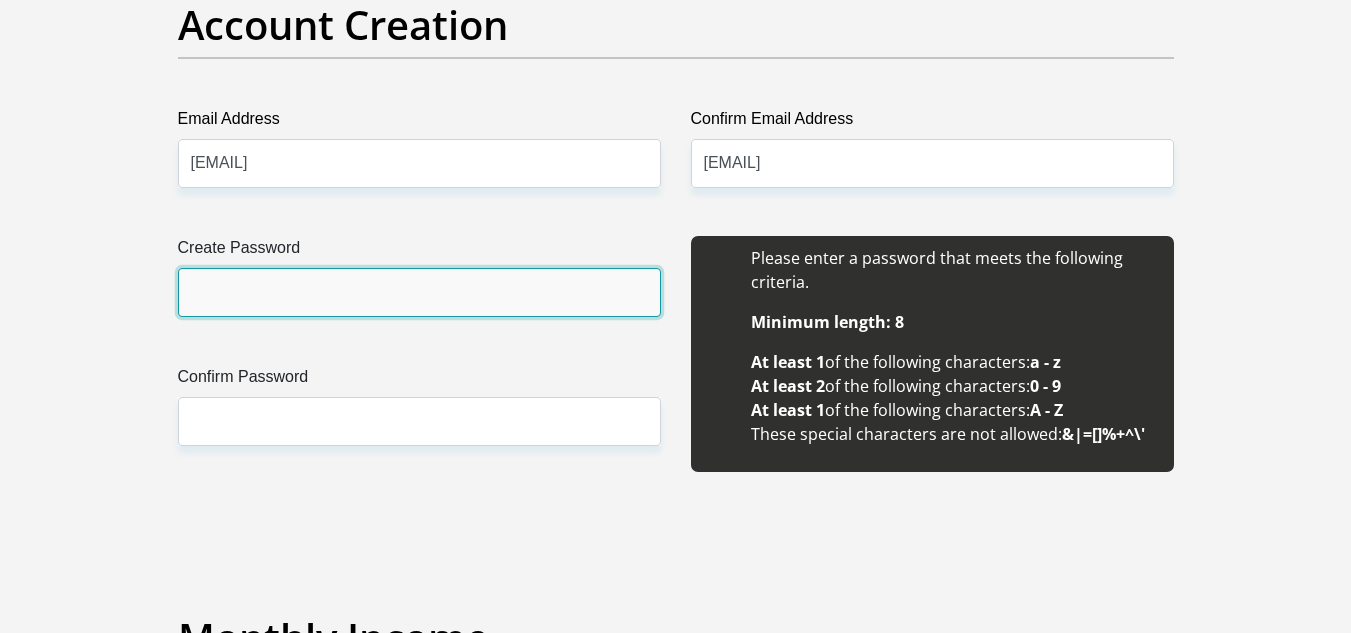 click on "Create Password" at bounding box center (419, 292) 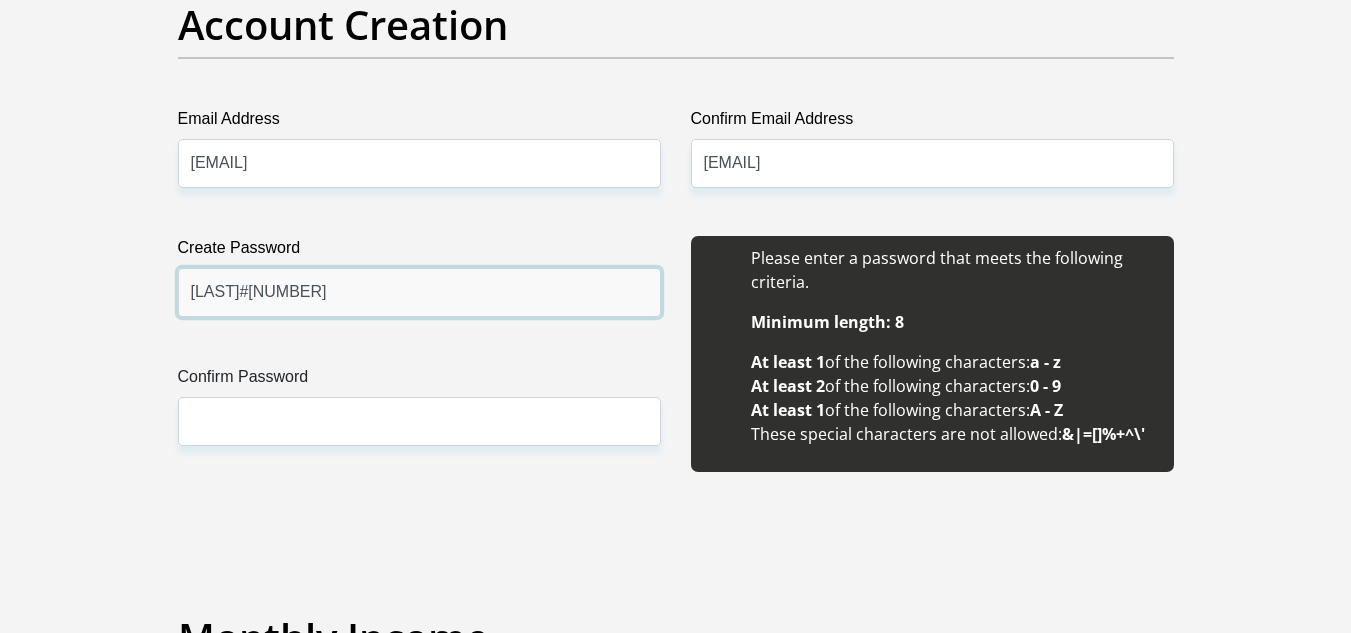 type on "[LAST]#[NUMBER]" 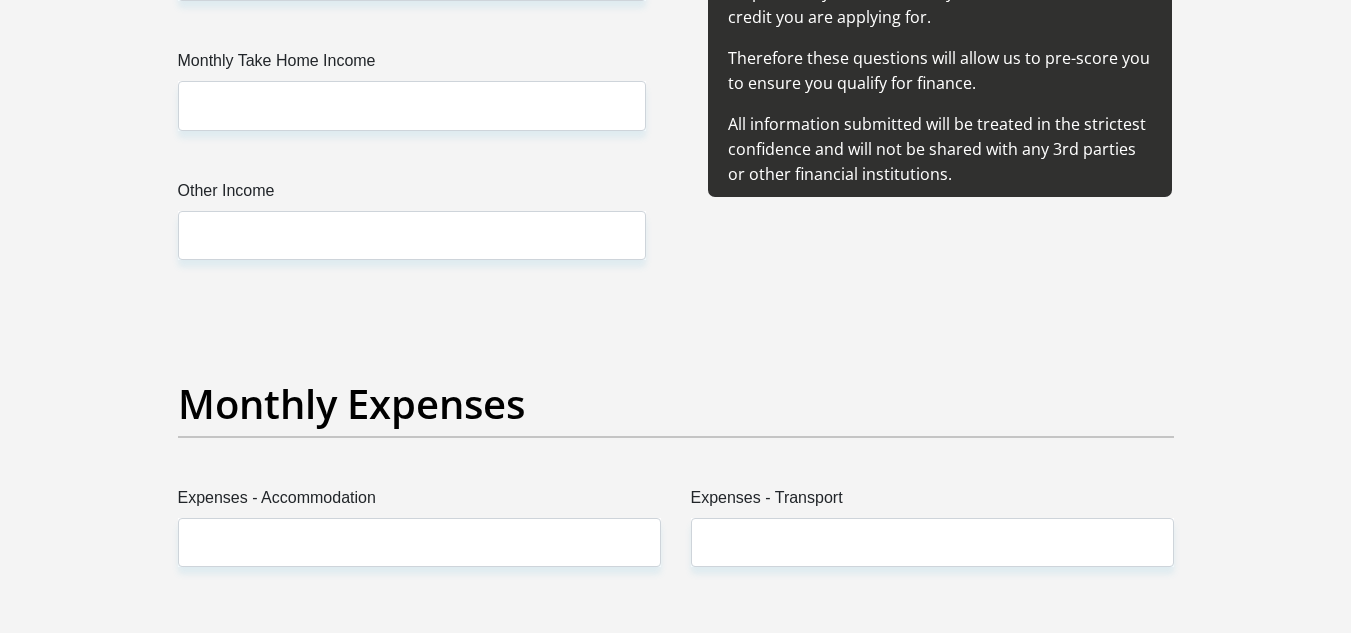 scroll, scrollTop: 2226, scrollLeft: 0, axis: vertical 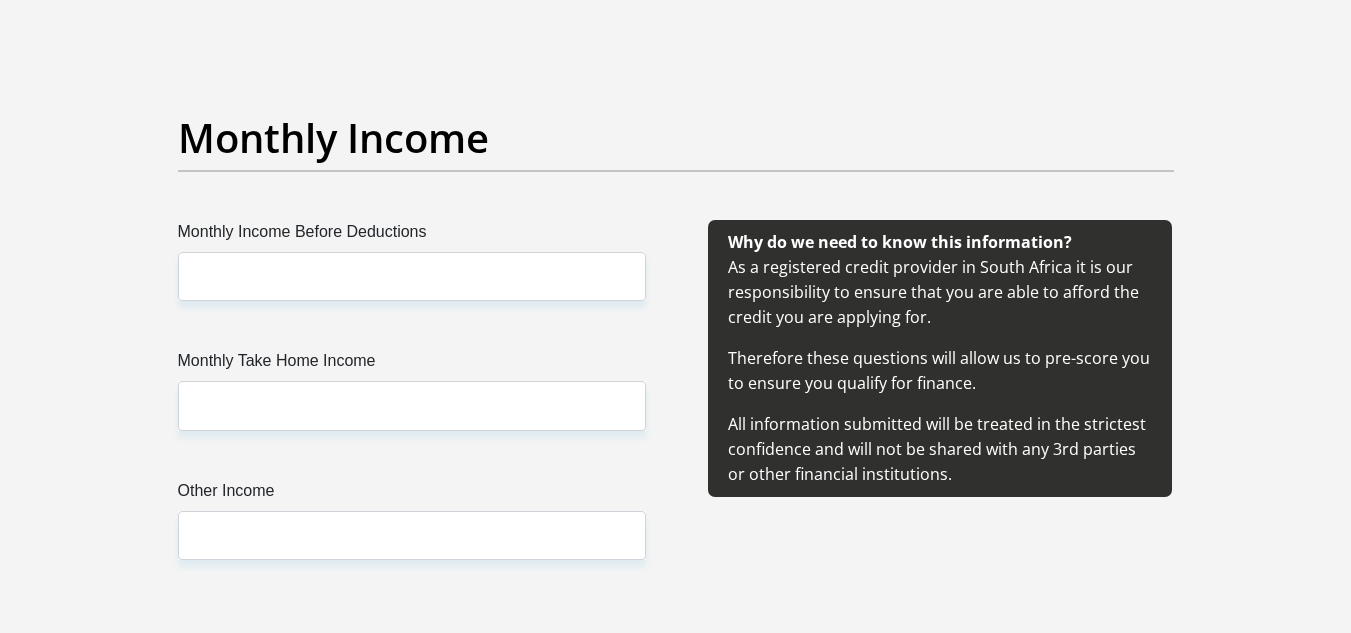 type on "[LAST]#[NUMBER]" 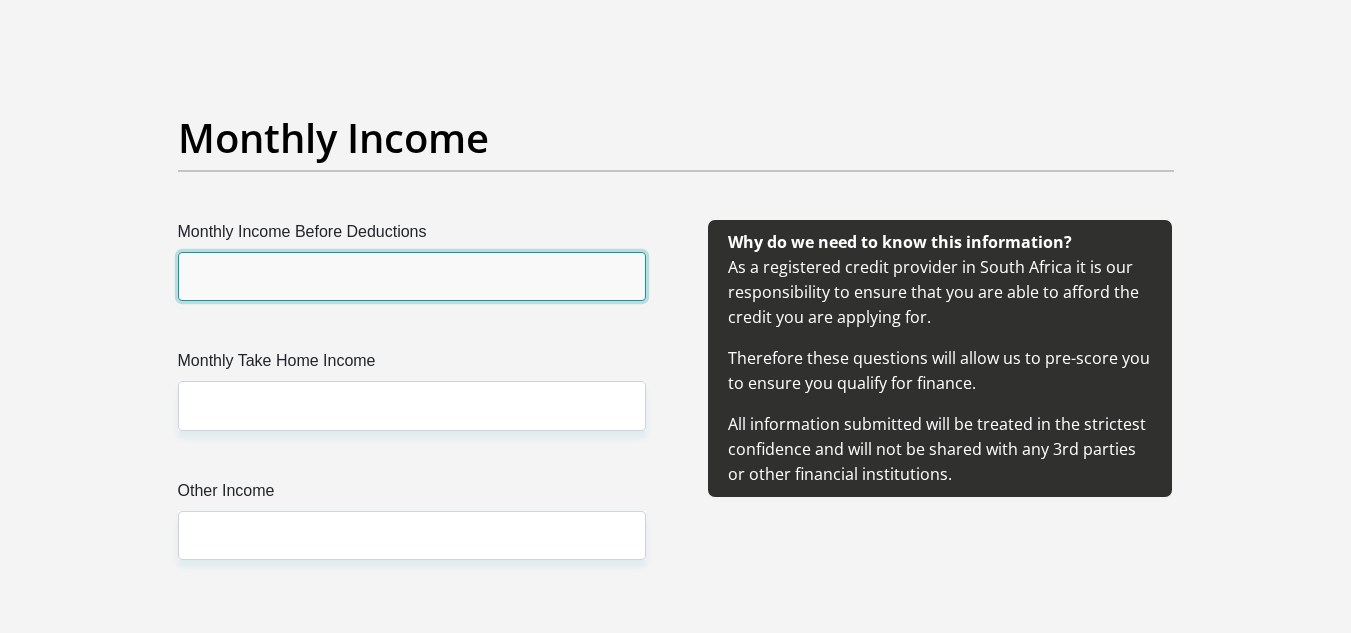 click on "Monthly Income Before Deductions" at bounding box center [412, 276] 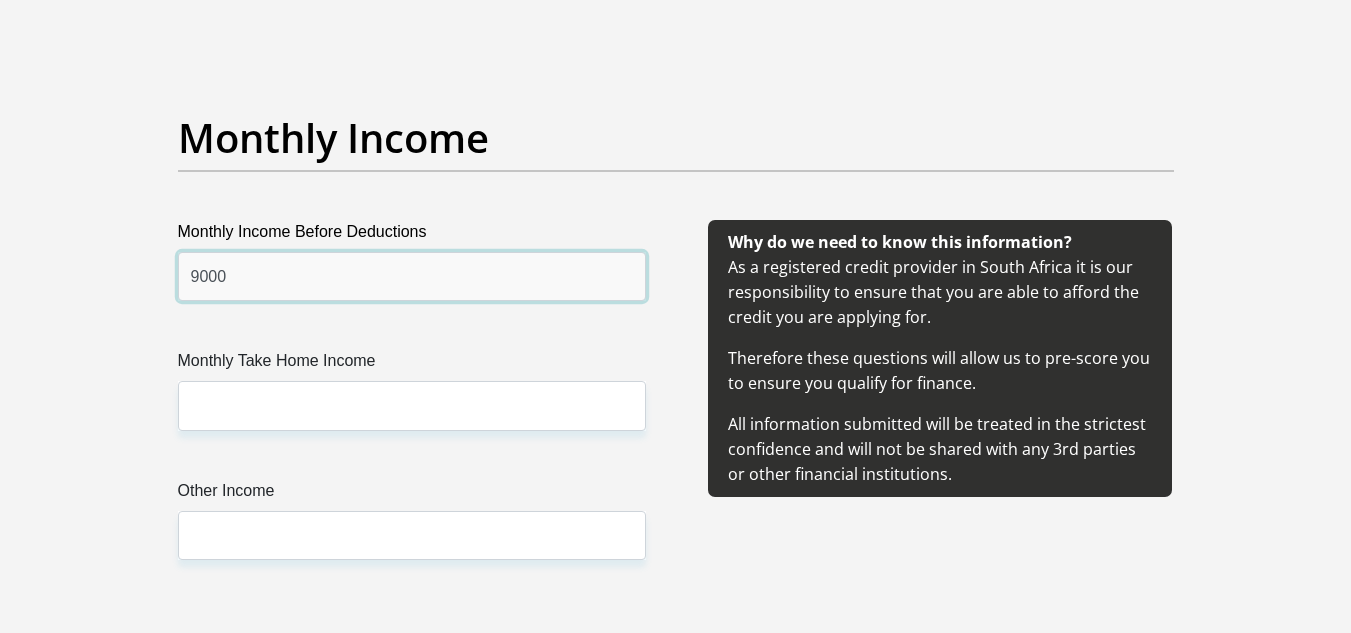 type on "9000" 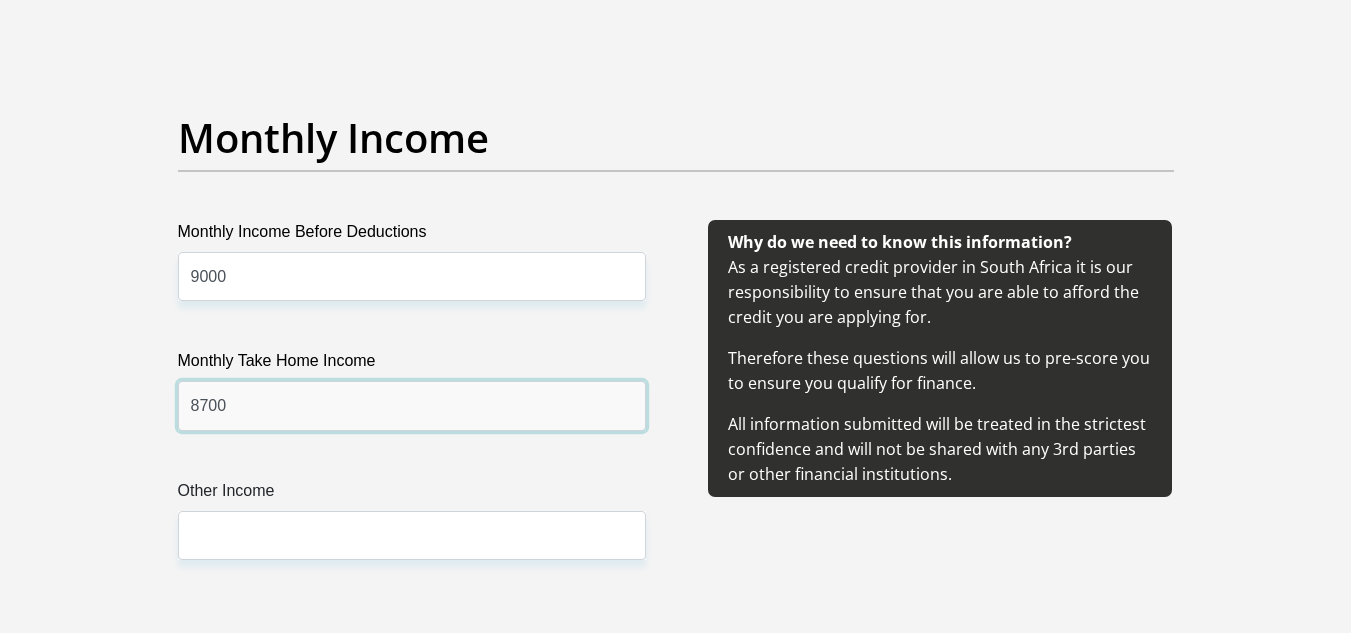 type on "8700" 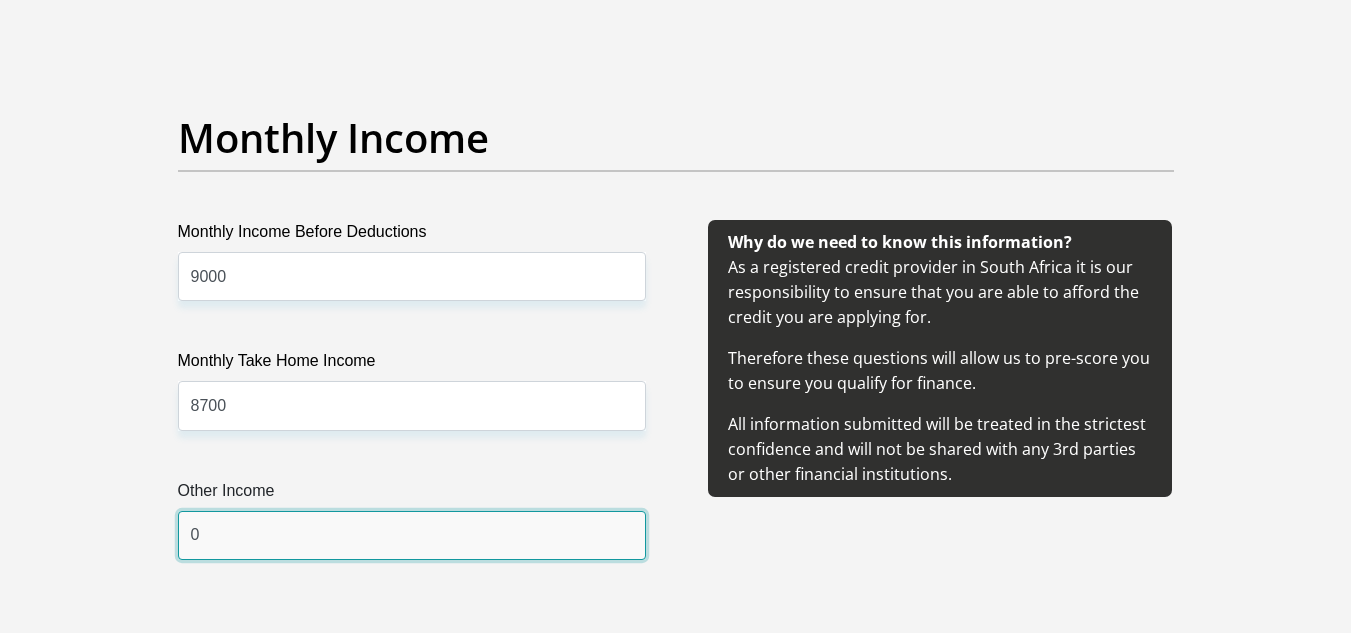 type on "0" 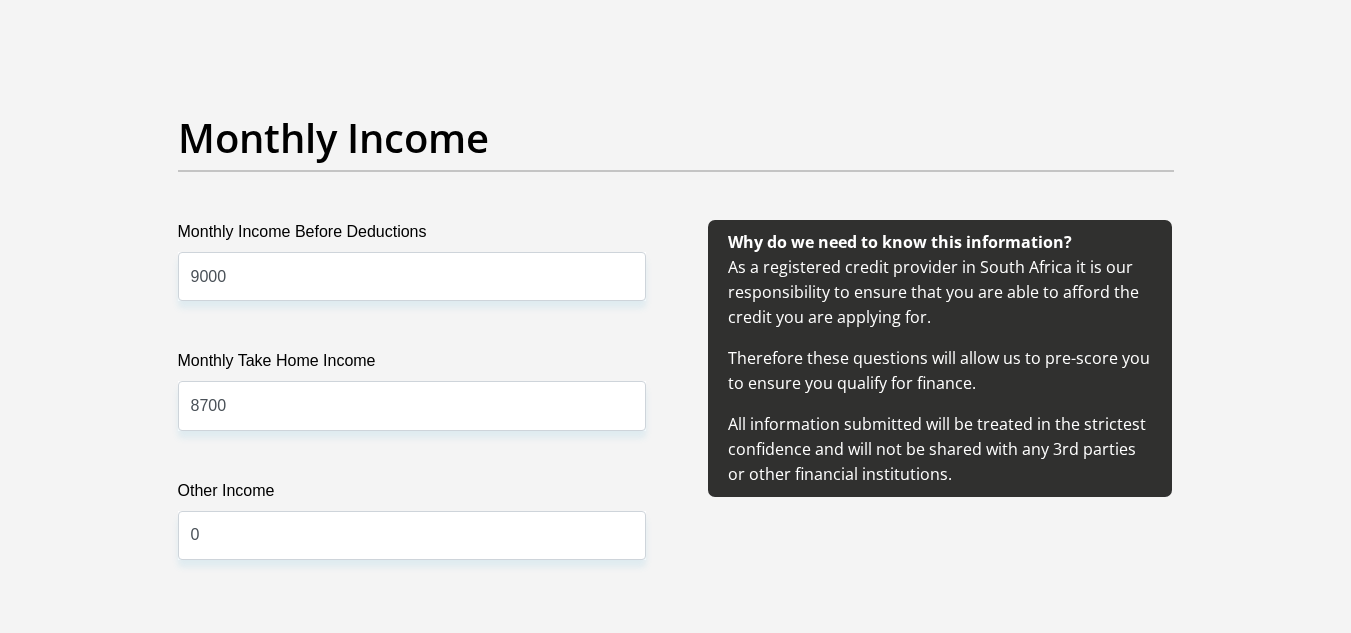 scroll, scrollTop: 2752, scrollLeft: 0, axis: vertical 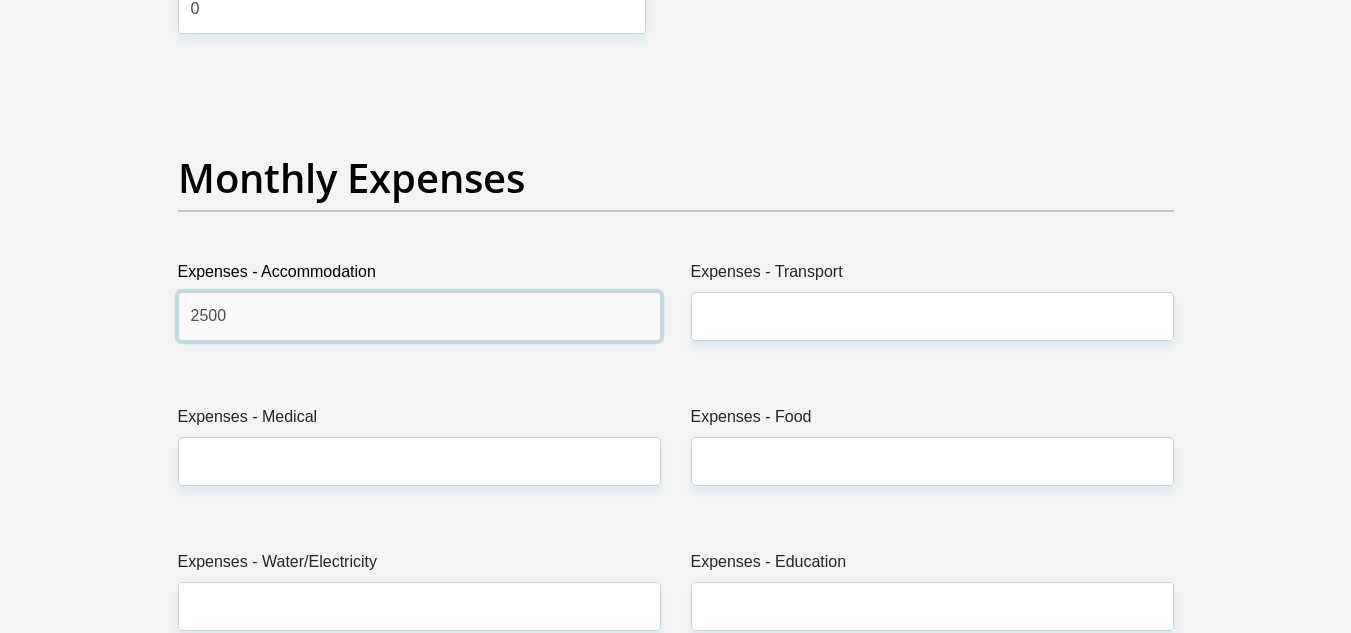 type on "2500" 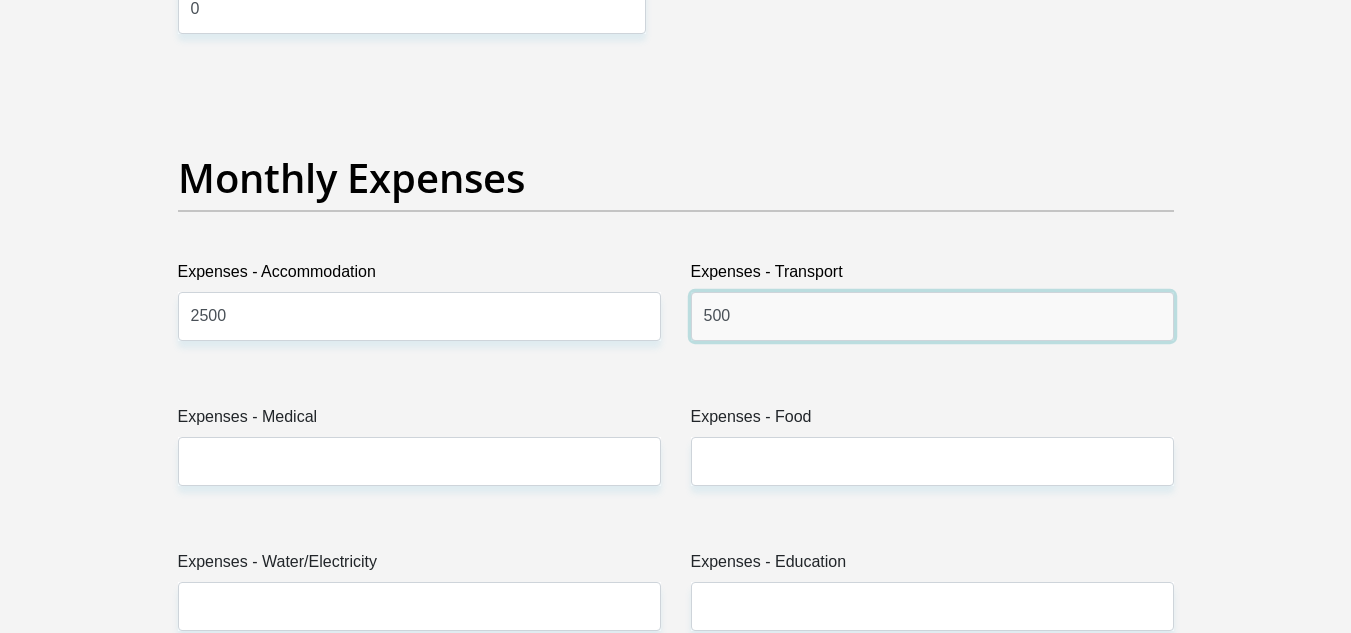 type on "500" 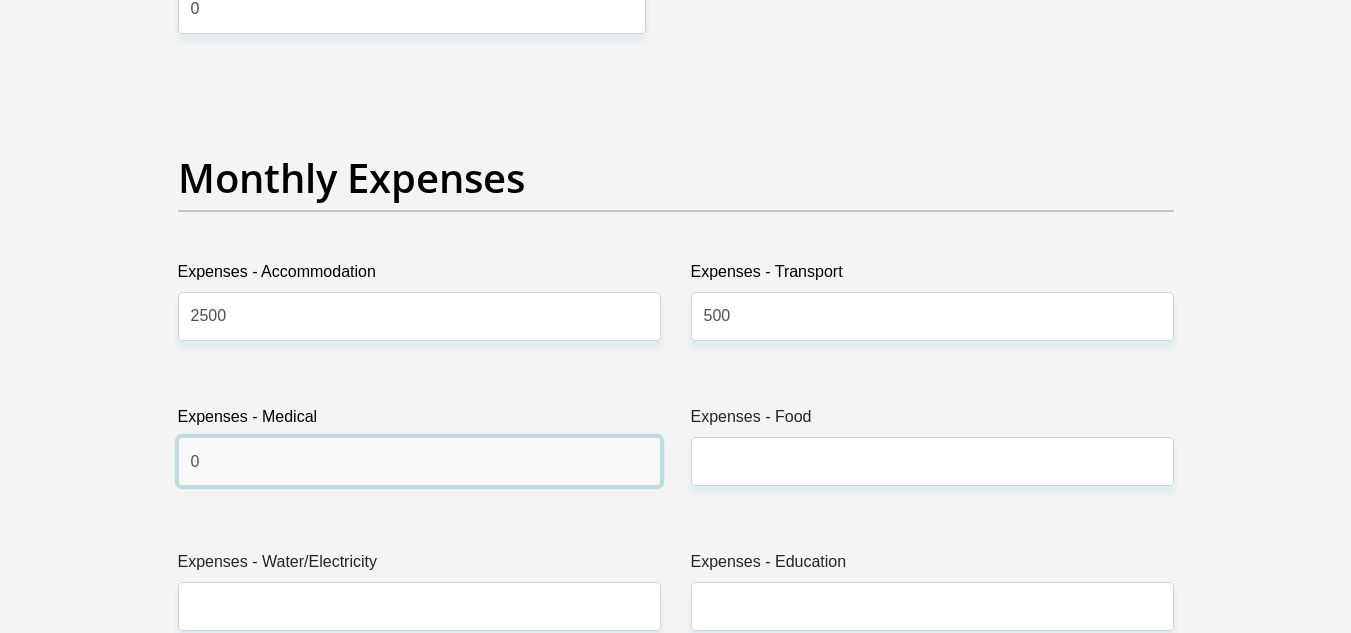 type on "0" 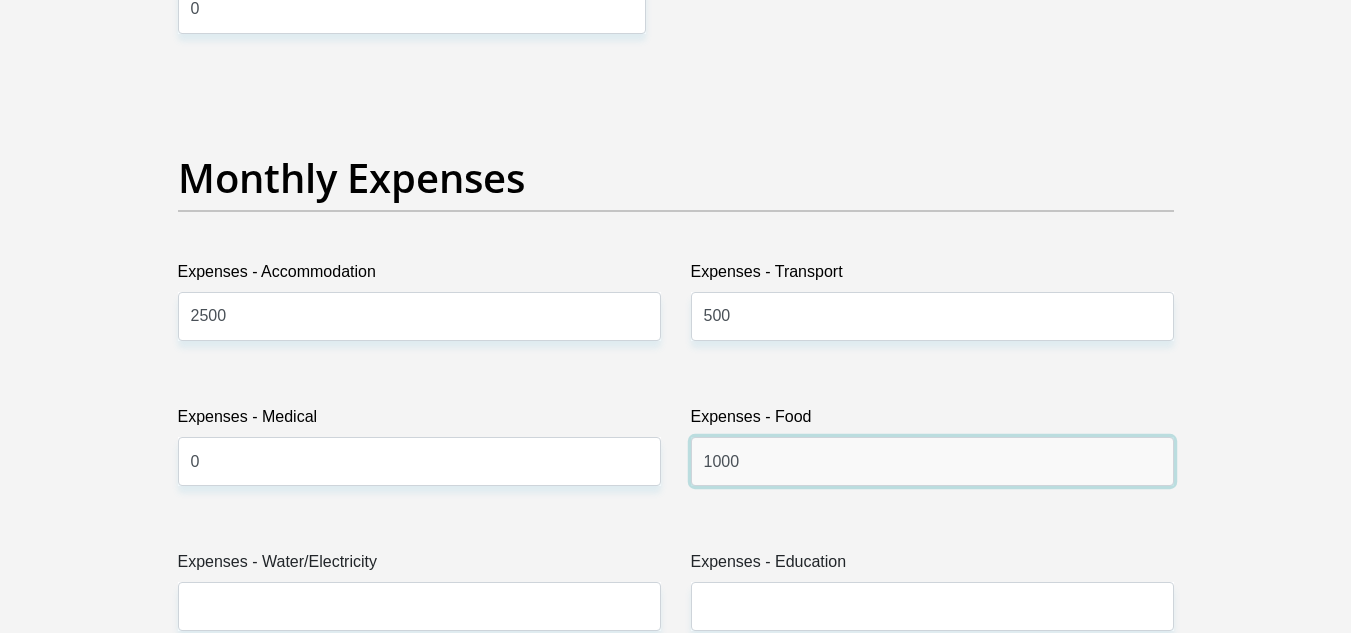 type on "1000" 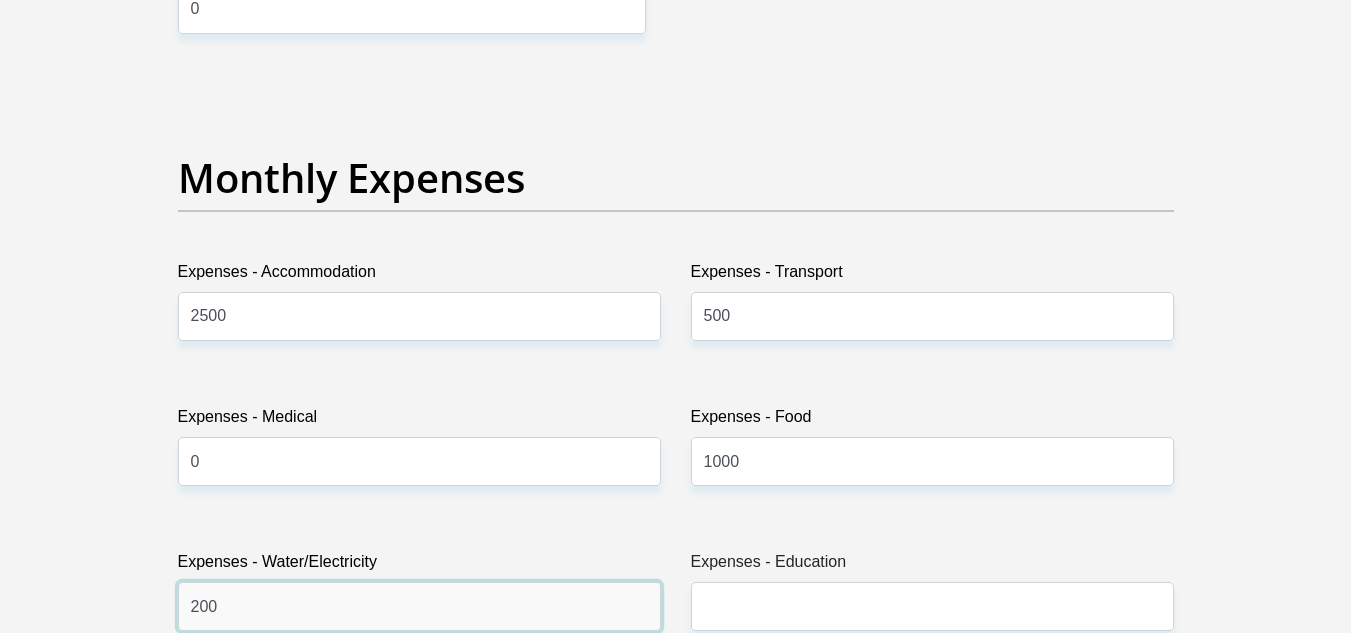 type on "200" 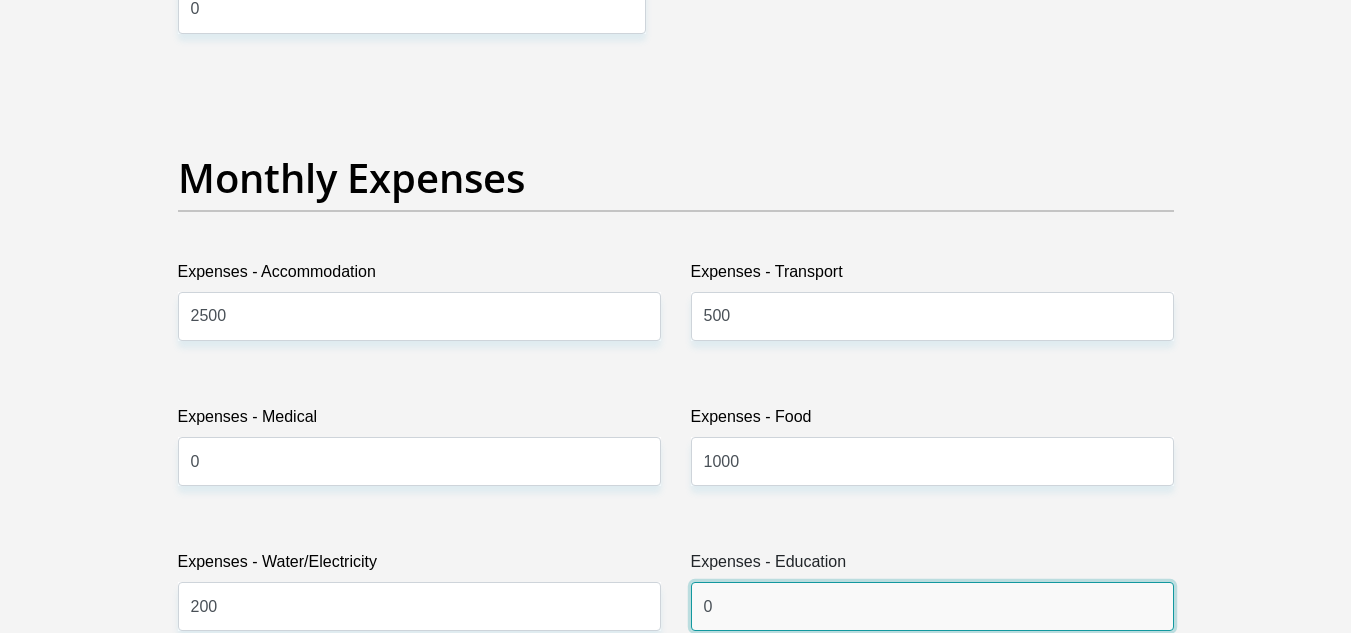 type on "0" 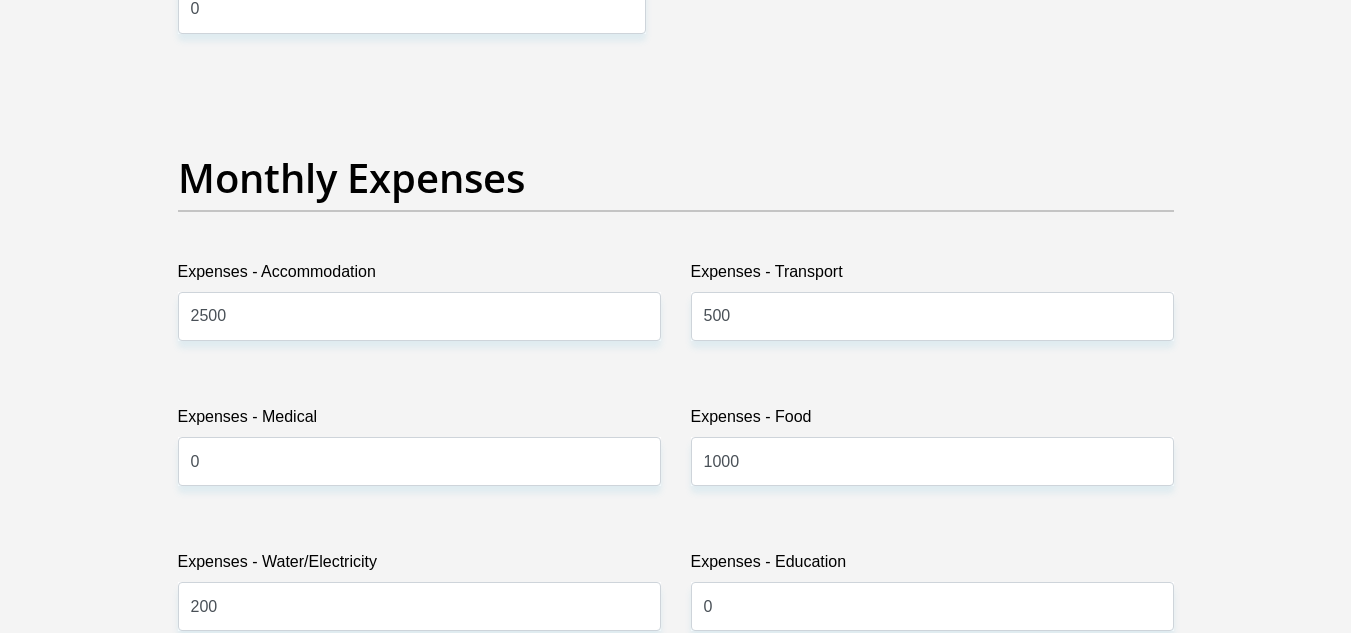 scroll, scrollTop: 3187, scrollLeft: 0, axis: vertical 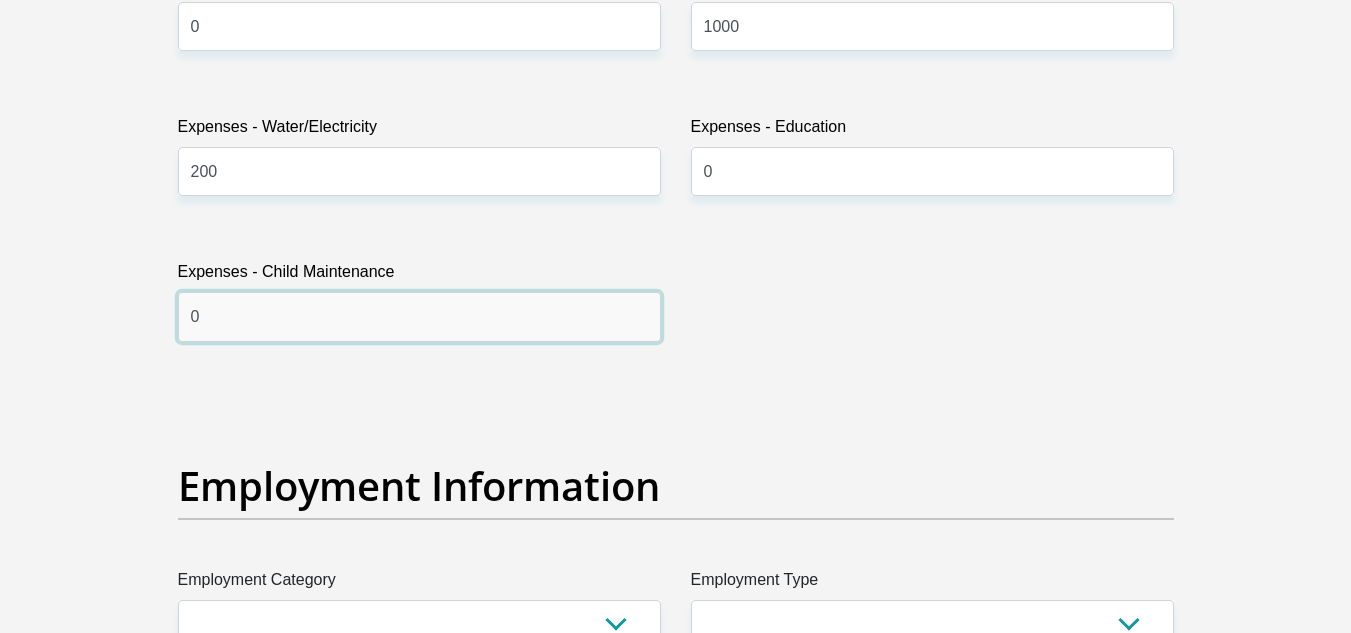 type on "0" 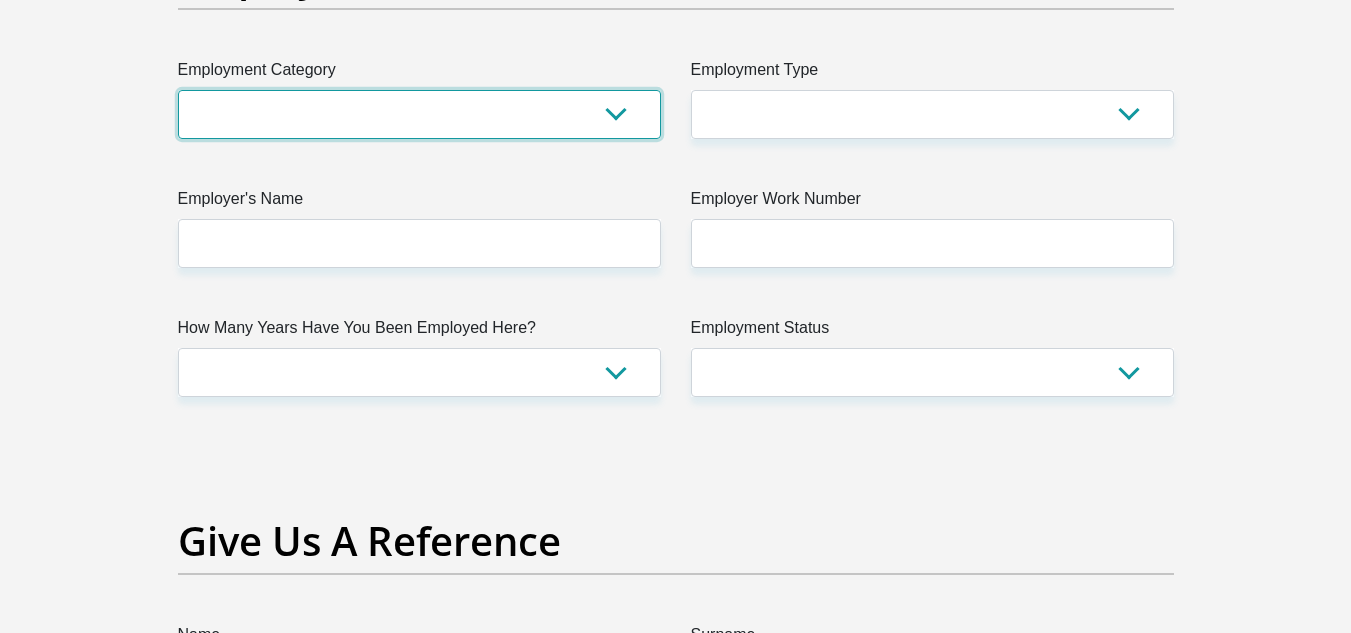 scroll, scrollTop: 3703, scrollLeft: 0, axis: vertical 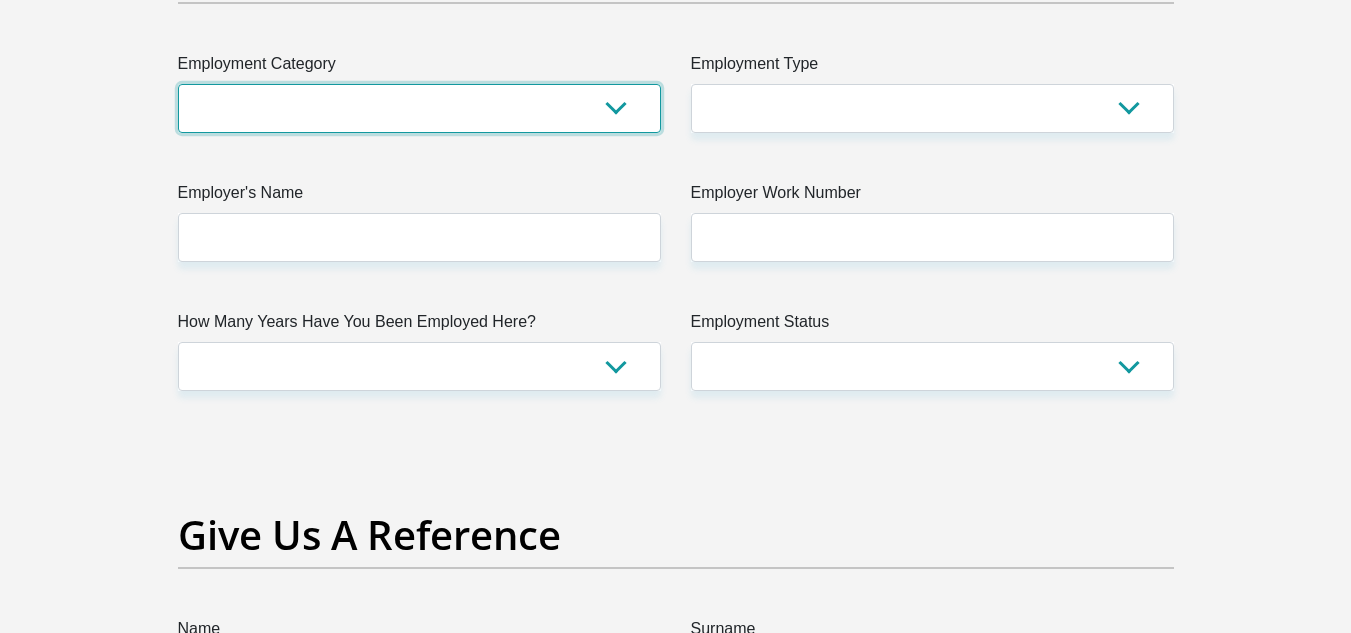 click on "AGRICULTURE
ALCOHOL & TOBACCO
CONSTRUCTION MATERIALS
METALLURGY
EQUIPMENT FOR RENEWABLE ENERGY
SPECIALIZED CONTRACTORS
CAR
GAMING (INCL. INTERNET
OTHER WHOLESALE
UNLICENSED PHARMACEUTICALS
CURRENCY EXCHANGE HOUSES
OTHER FINANCIAL INSTITUTIONS & INSURANCE
REAL ESTATE AGENTS
OIL & GAS
OTHER MATERIALS (E.G. IRON ORE)
PRECIOUS STONES & PRECIOUS METALS
POLITICAL ORGANIZATIONS
RELIGIOUS ORGANIZATIONS(NOT SECTS)
ACTI. HAVING BUSINESS DEAL WITH PUBLIC ADMINISTRATION
LAUNDROMATS" at bounding box center [419, 108] 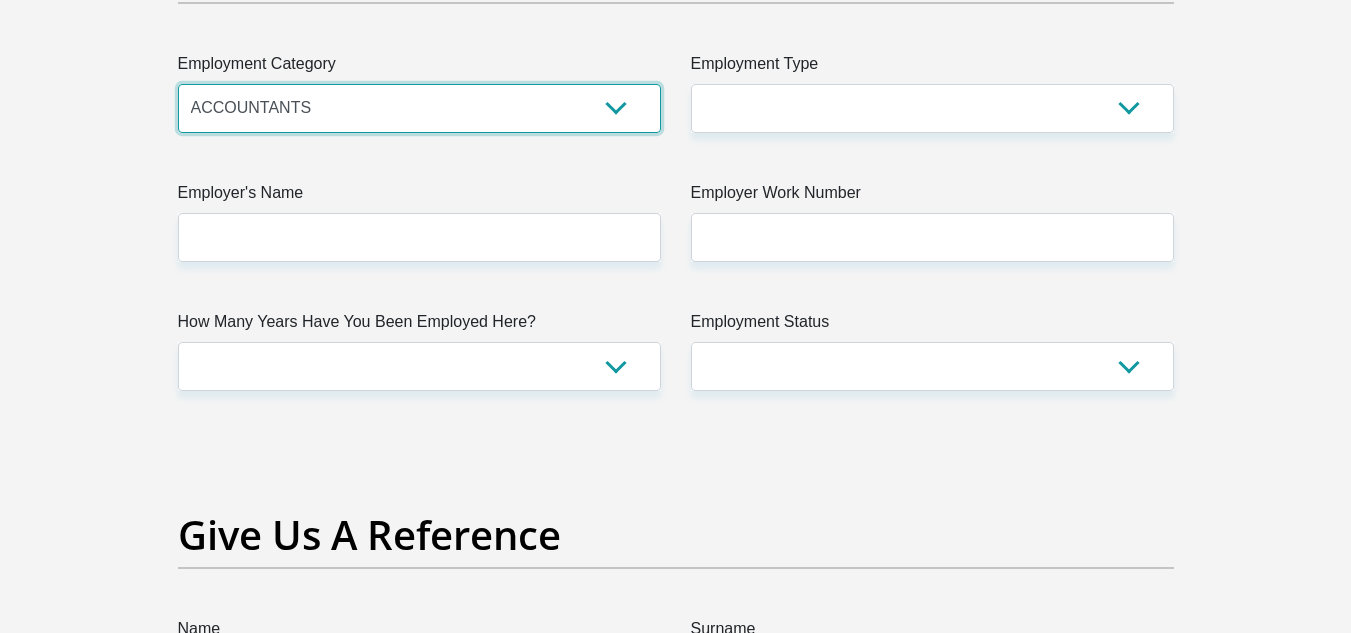 click on "AGRICULTURE
ALCOHOL & TOBACCO
CONSTRUCTION MATERIALS
METALLURGY
EQUIPMENT FOR RENEWABLE ENERGY
SPECIALIZED CONTRACTORS
CAR
GAMING (INCL. INTERNET
OTHER WHOLESALE
UNLICENSED PHARMACEUTICALS
CURRENCY EXCHANGE HOUSES
OTHER FINANCIAL INSTITUTIONS & INSURANCE
REAL ESTATE AGENTS
OIL & GAS
OTHER MATERIALS (E.G. IRON ORE)
PRECIOUS STONES & PRECIOUS METALS
POLITICAL ORGANIZATIONS
RELIGIOUS ORGANIZATIONS(NOT SECTS)
ACTI. HAVING BUSINESS DEAL WITH PUBLIC ADMINISTRATION
LAUNDROMATS" at bounding box center (419, 108) 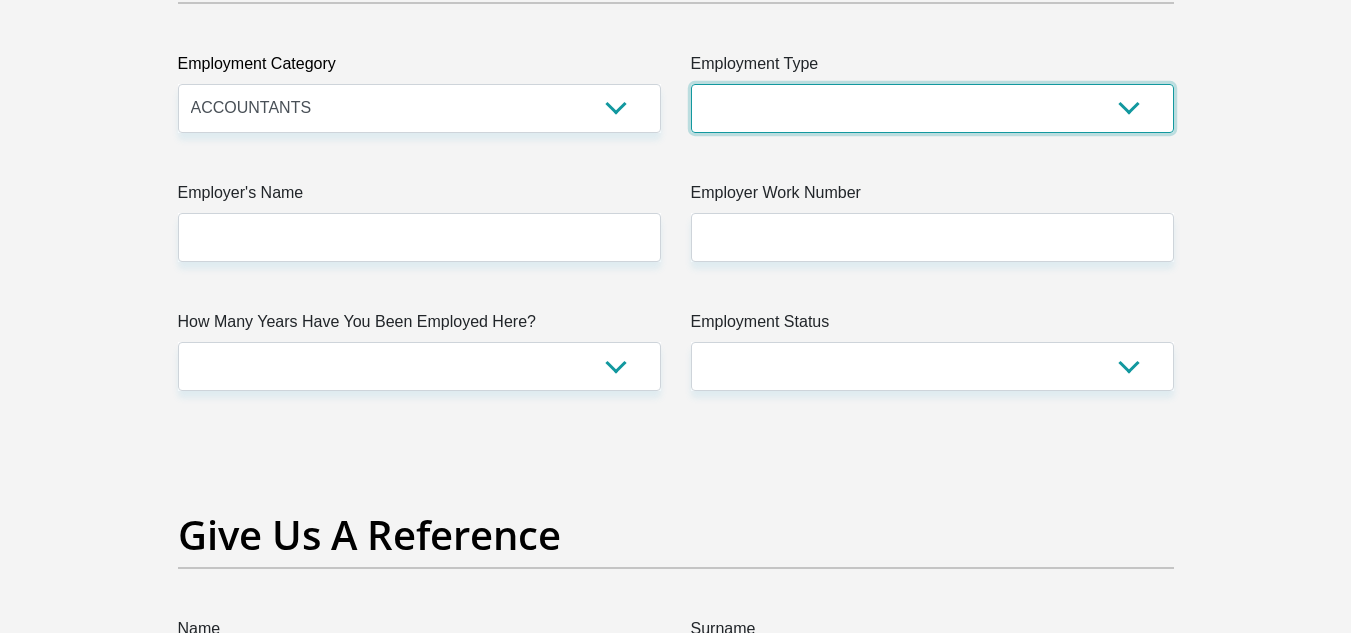 click on "College/Lecturer
Craft Seller
Creative
Driver
Executive
Farmer
Forces - Non Commissioned
Forces - Officer
Hawker
Housewife
Labourer
Licenced Professional
Manager
Miner
Non Licenced Professional
Office Staff/Clerk
Outside Worker
Pensioner
Permanent Teacher
Production/Manufacturing
Sales
Self-Employed
Semi-Professional Worker
Service Industry  Social Worker  Student" at bounding box center [932, 108] 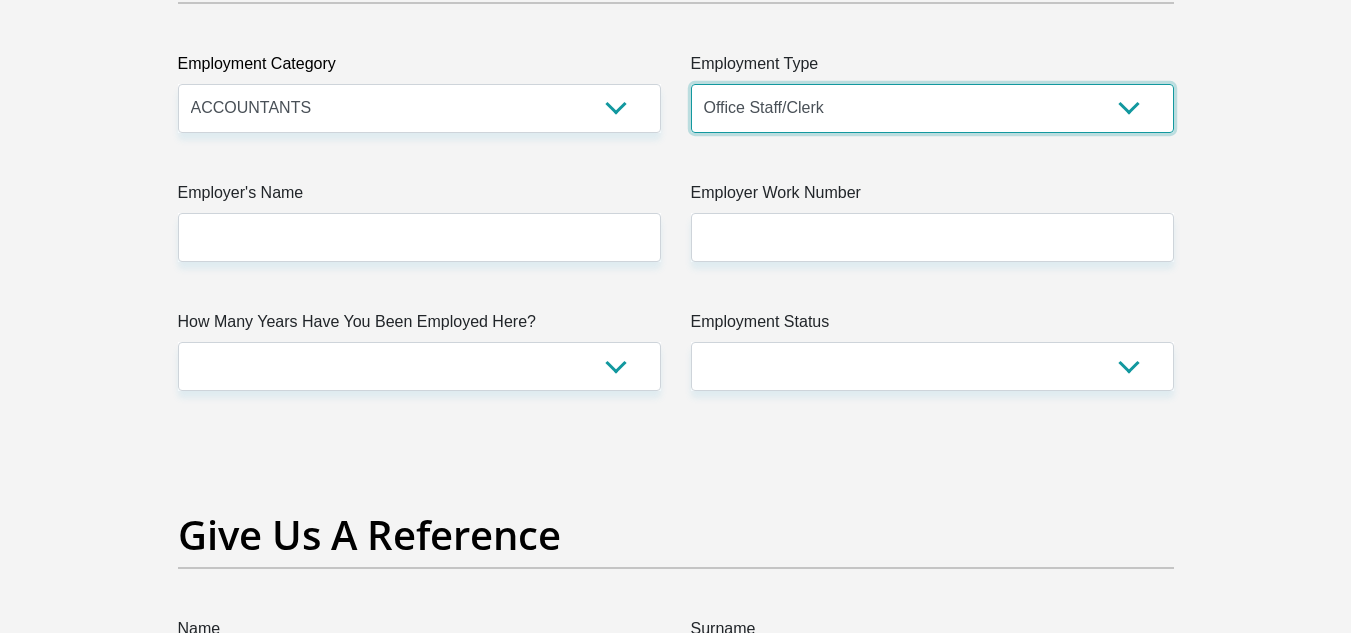 click on "College/Lecturer
Craft Seller
Creative
Driver
Executive
Farmer
Forces - Non Commissioned
Forces - Officer
Hawker
Housewife
Labourer
Licenced Professional
Manager
Miner
Non Licenced Professional
Office Staff/Clerk
Outside Worker
Pensioner
Permanent Teacher
Production/Manufacturing
Sales
Self-Employed
Semi-Professional Worker
Service Industry  Social Worker  Student" at bounding box center (932, 108) 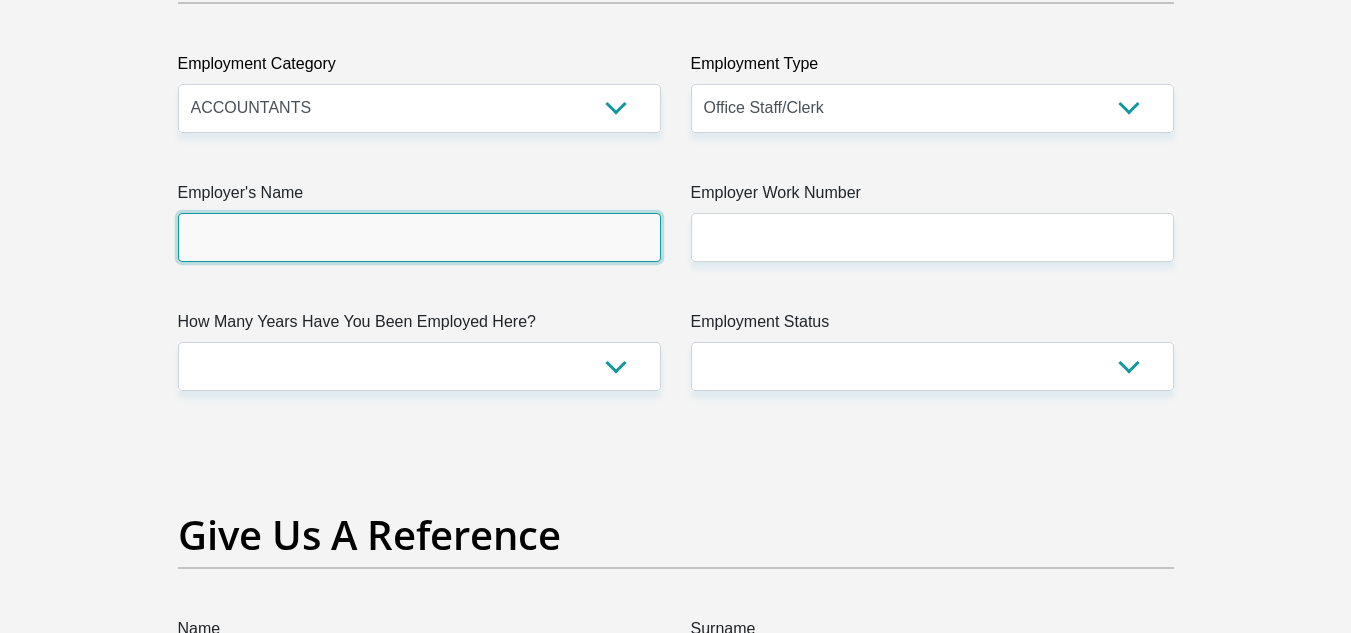 click on "Employer's Name" at bounding box center (419, 237) 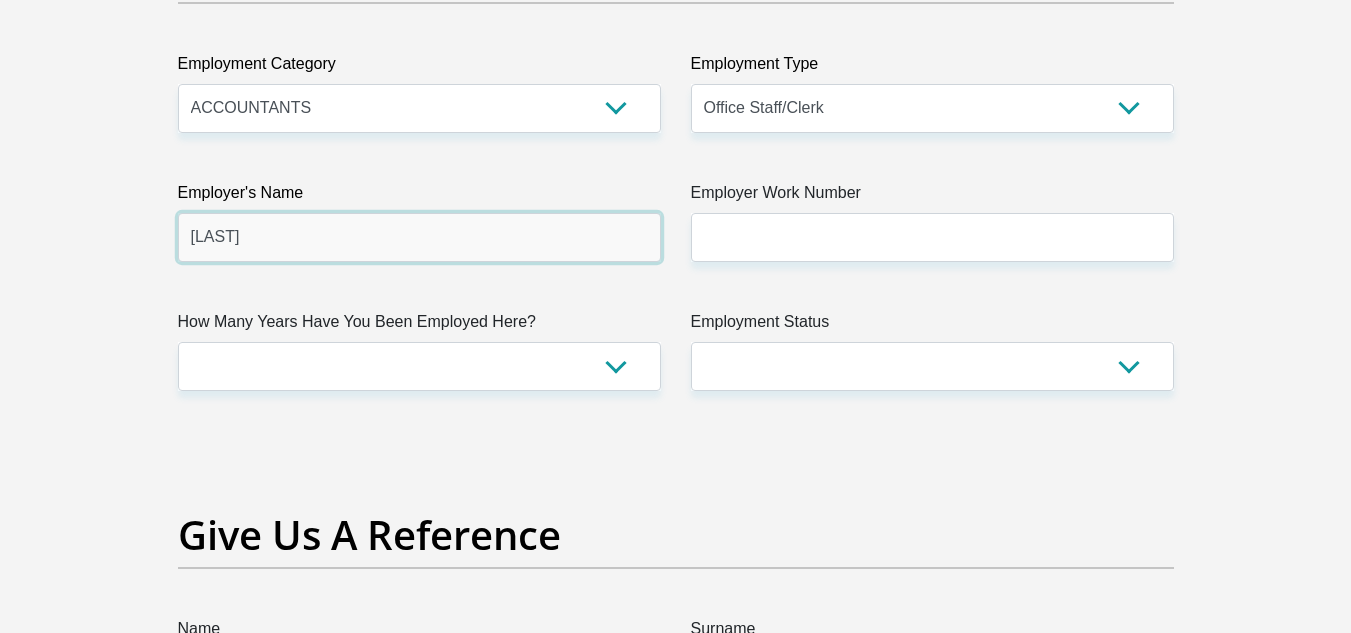 type on "[LAST]" 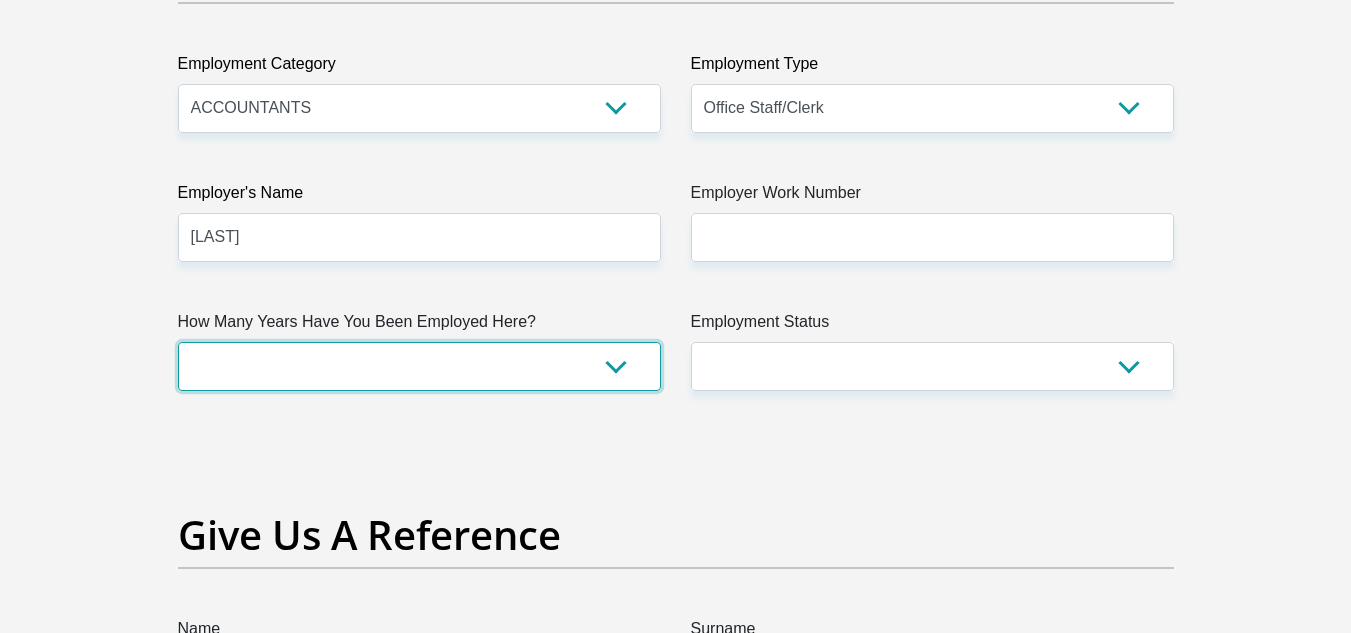 click on "less than 1 year
1-3 years
3-5 years
5+ years" at bounding box center (419, 366) 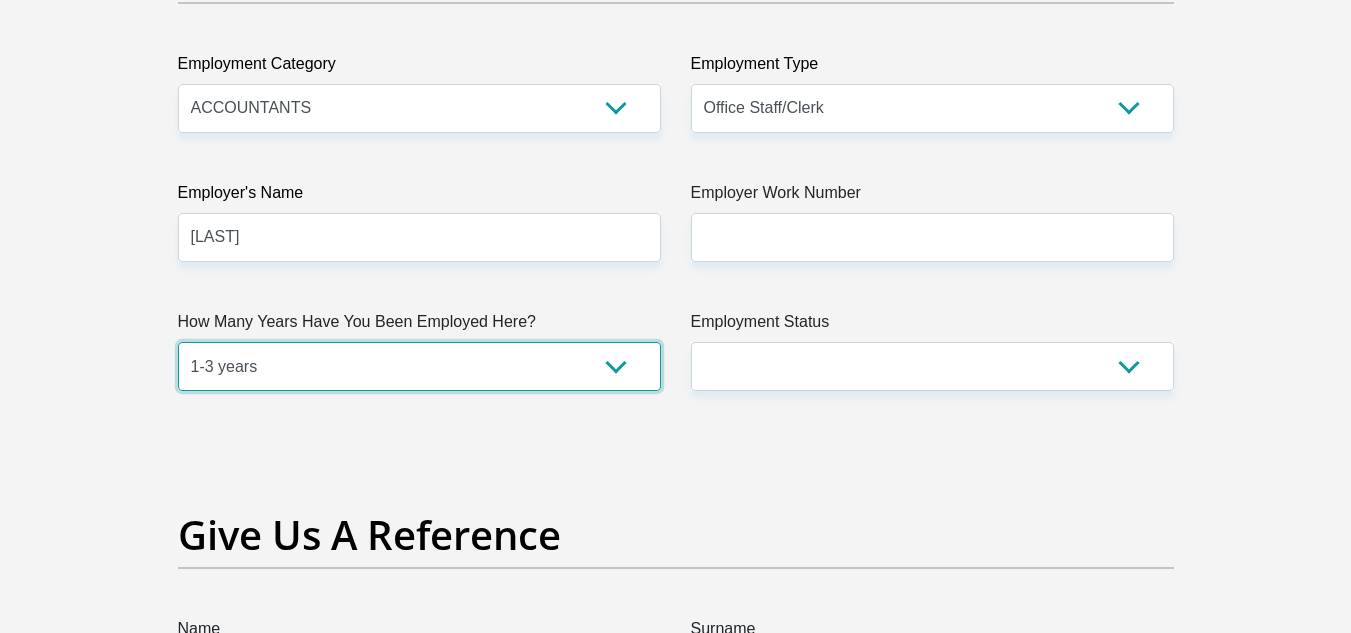 click on "less than 1 year
1-3 years
3-5 years
5+ years" at bounding box center [419, 366] 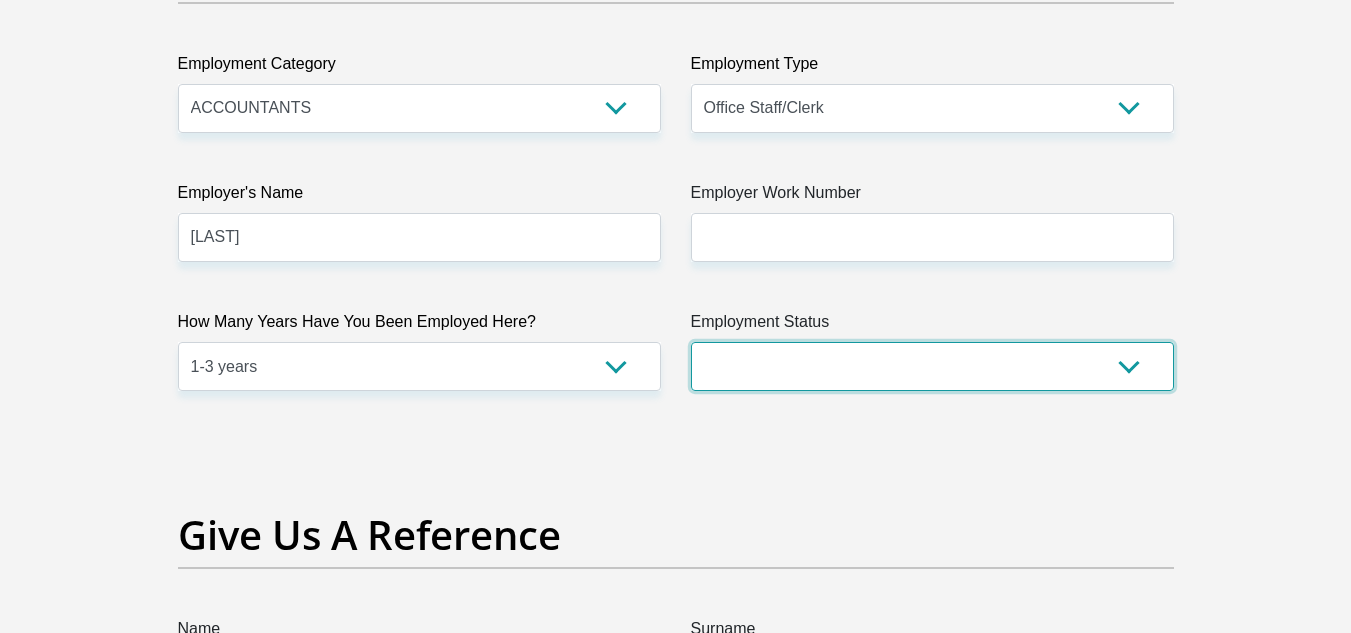 click on "Permanent/Full-time
Part-time/Casual
Contract Worker
Self-Employed
Housewife
Retired
Student
Medically Boarded
Disability
Unemployed" at bounding box center [932, 366] 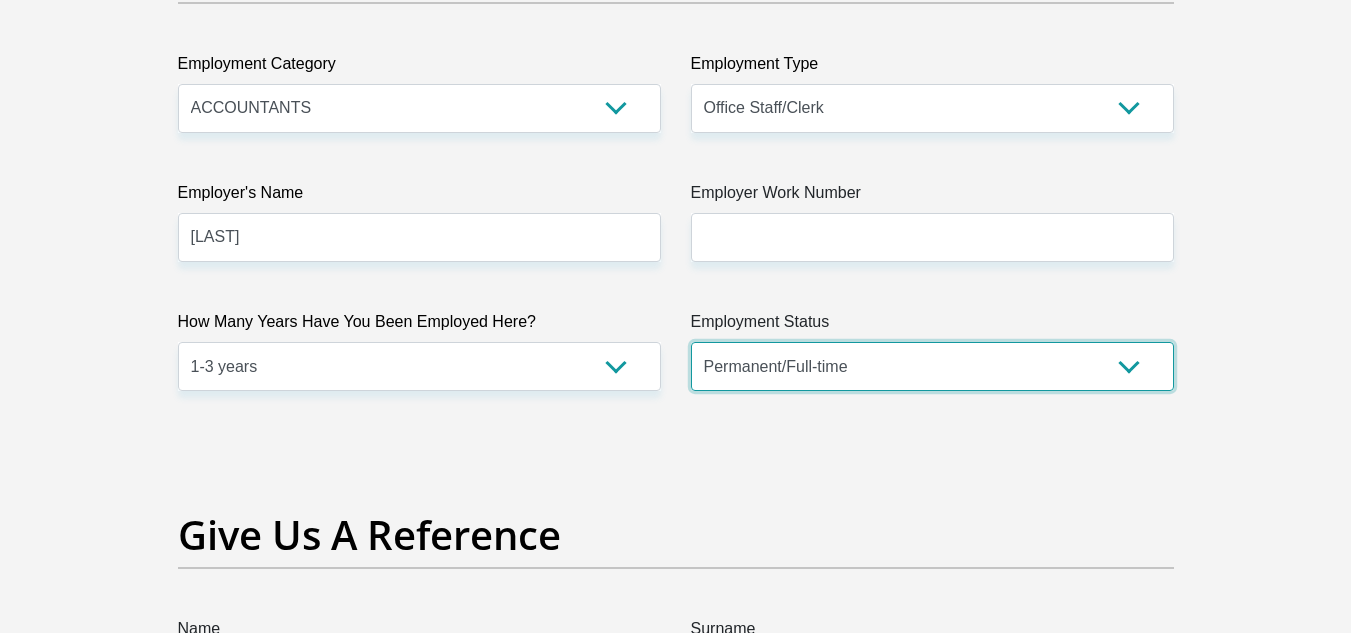 click on "Permanent/Full-time
Part-time/Casual
Contract Worker
Self-Employed
Housewife
Retired
Student
Medically Boarded
Disability
Unemployed" at bounding box center (932, 366) 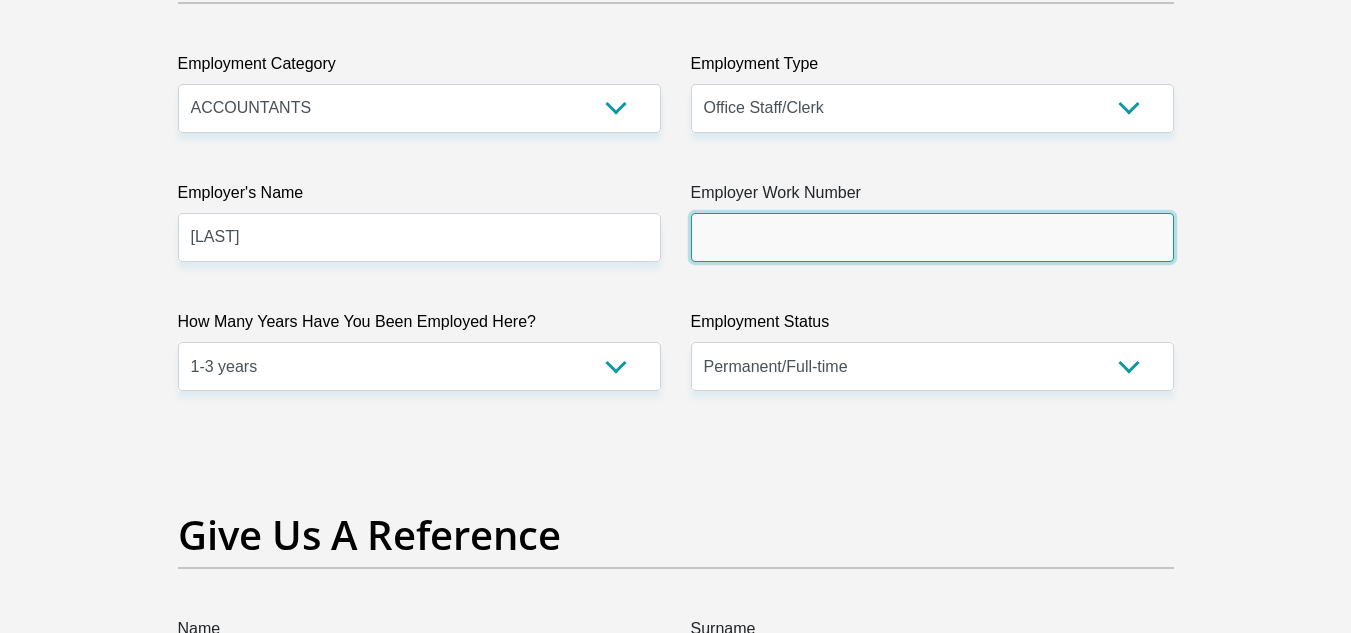 click on "Employer Work Number" at bounding box center (932, 237) 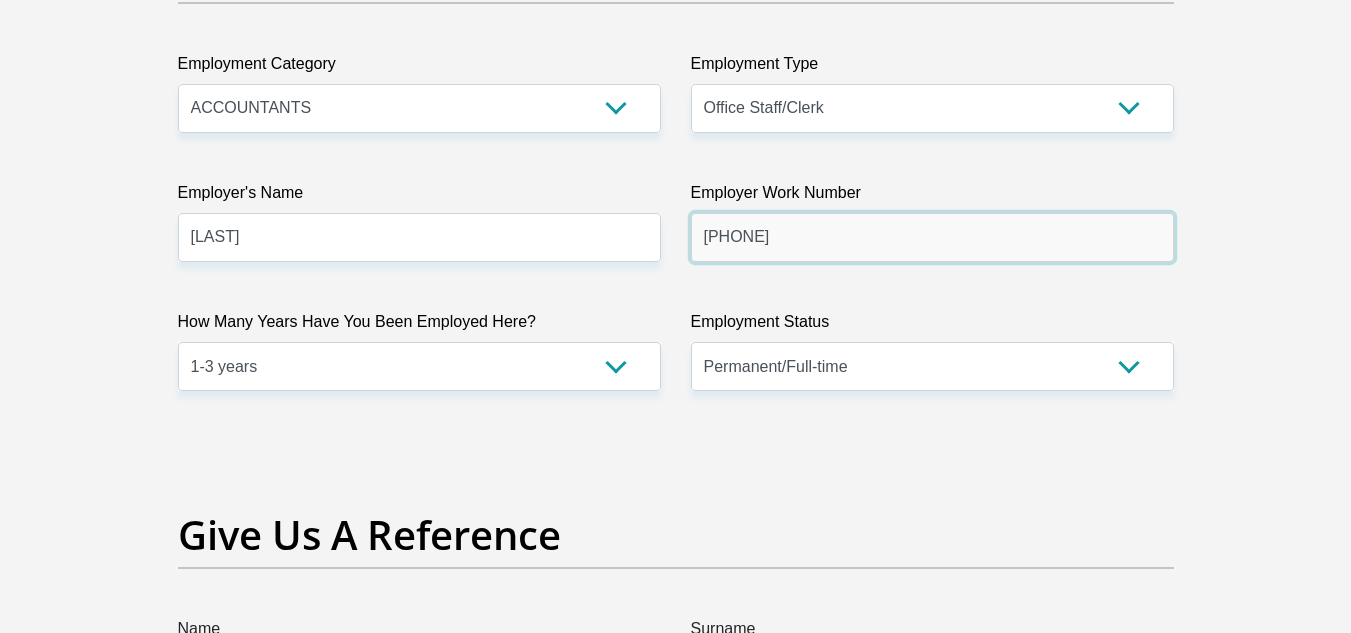type on "[PHONE]" 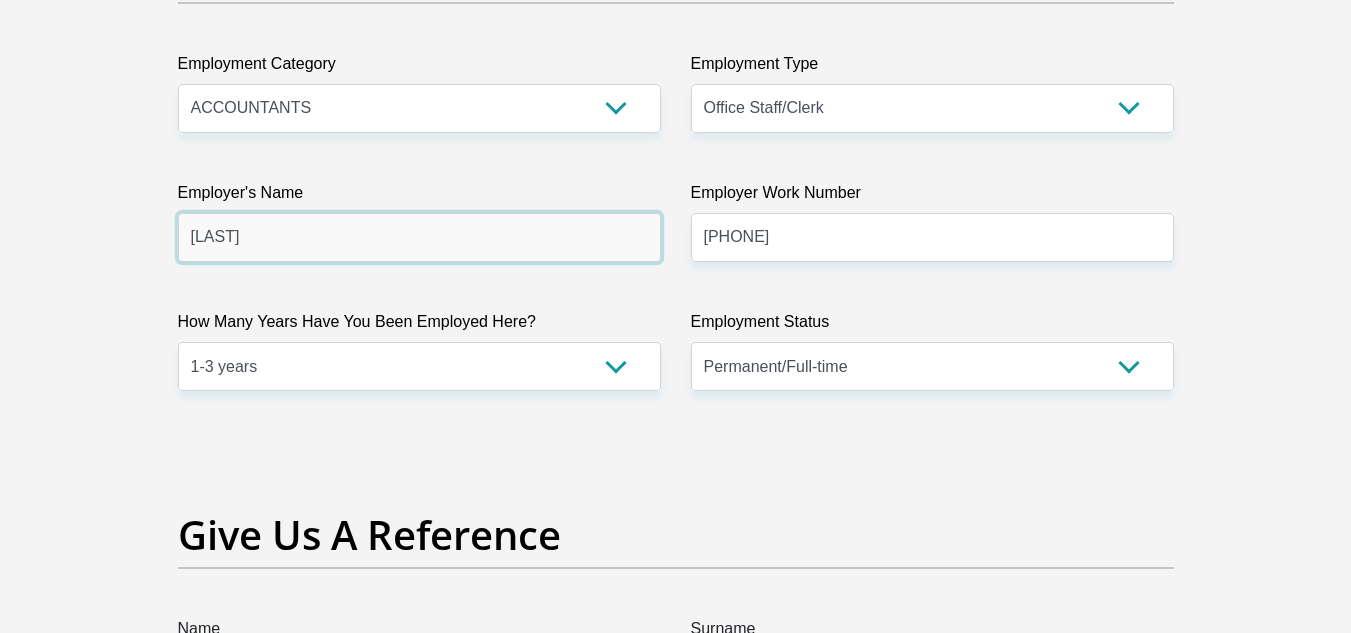 click on "[LAST]" at bounding box center (419, 237) 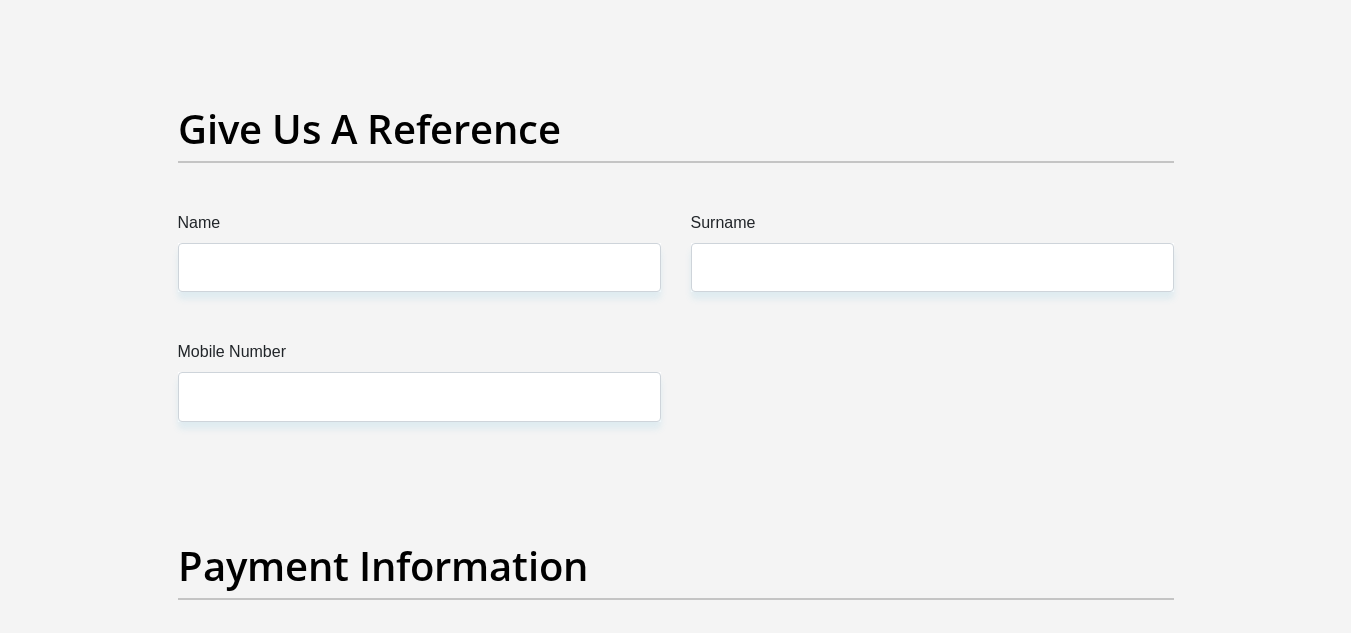 scroll, scrollTop: 4203, scrollLeft: 0, axis: vertical 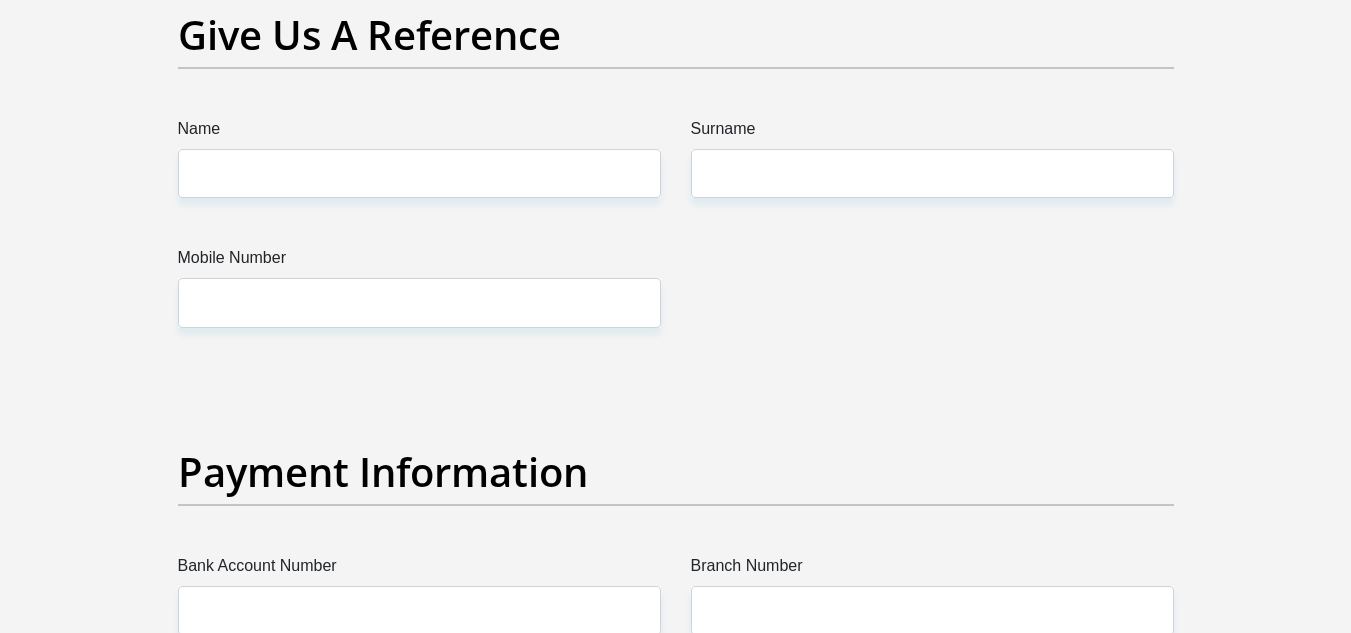 type on "[LAST]" 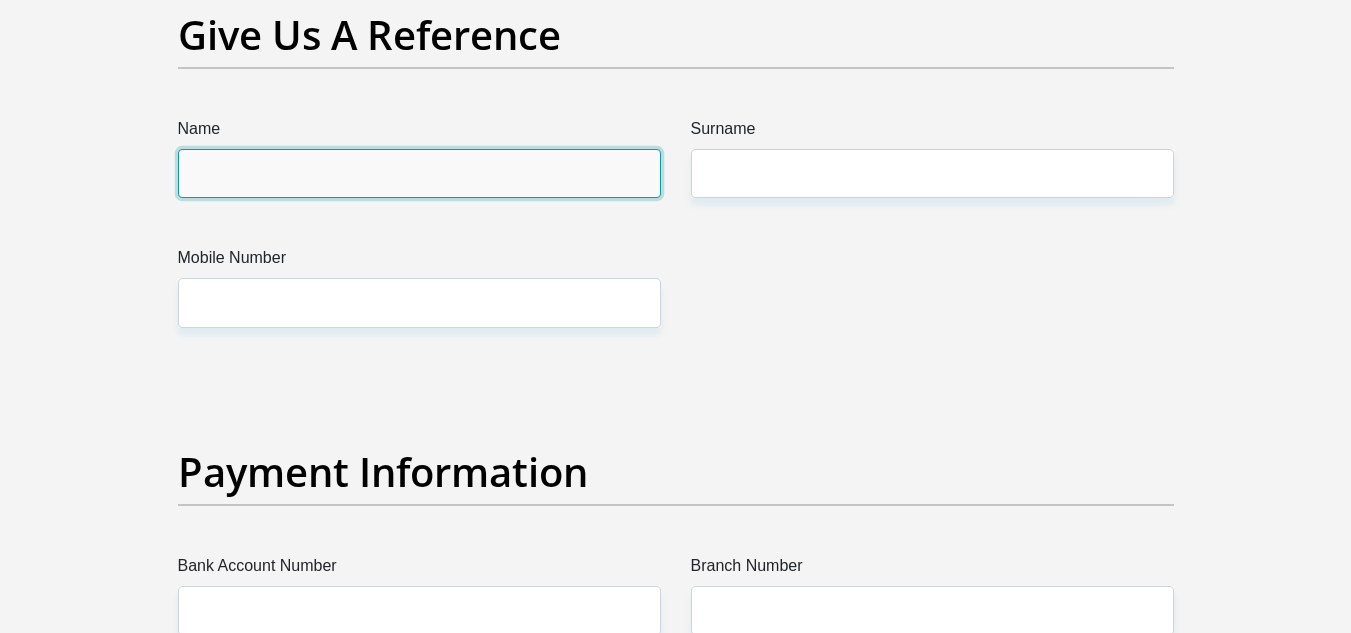 click on "Name" at bounding box center [419, 173] 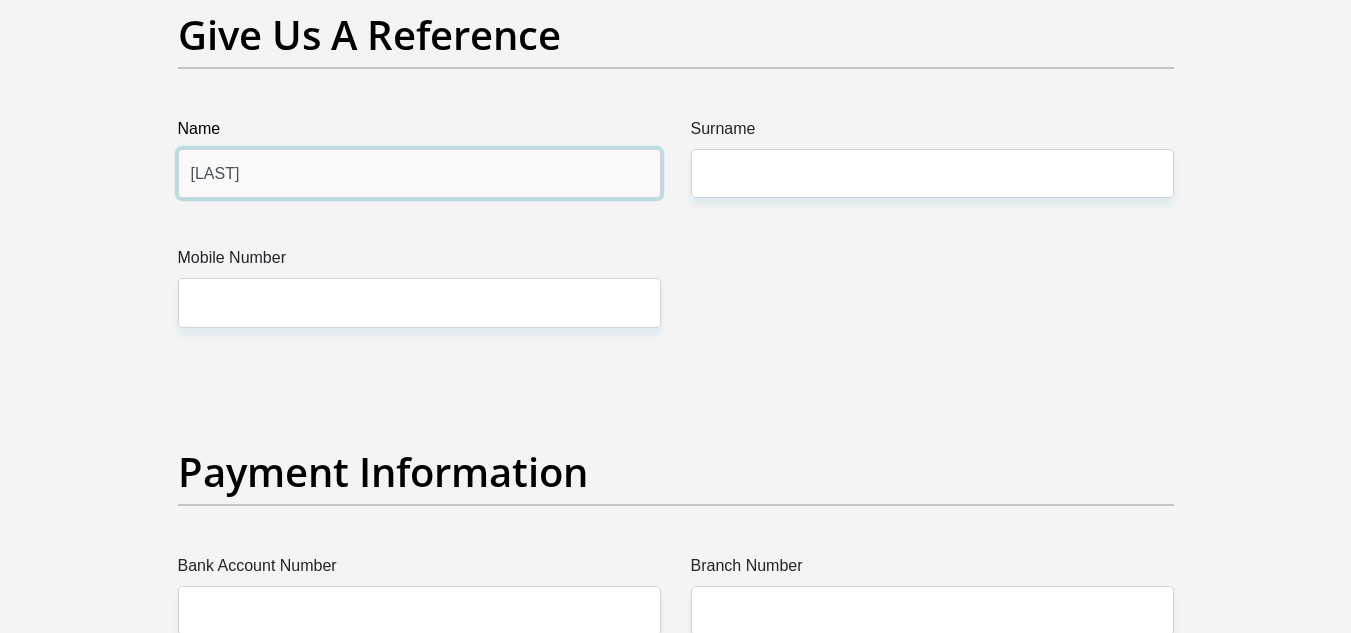 type on "[LAST]" 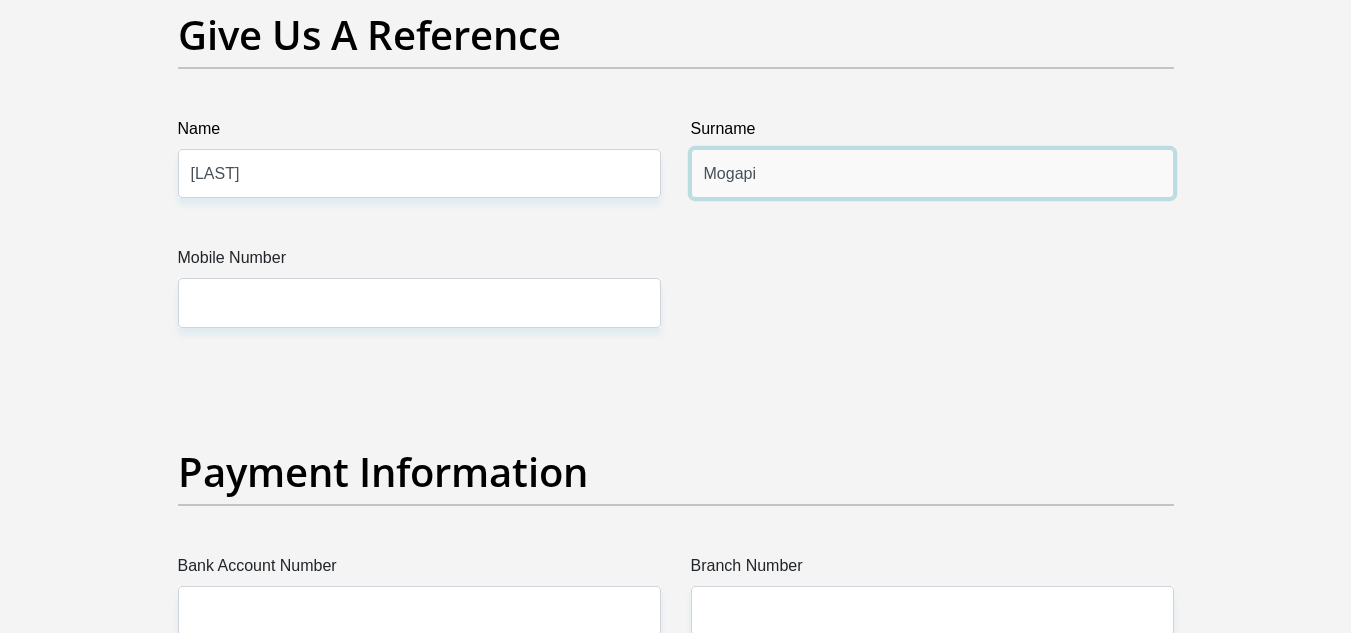type on "Mogapi" 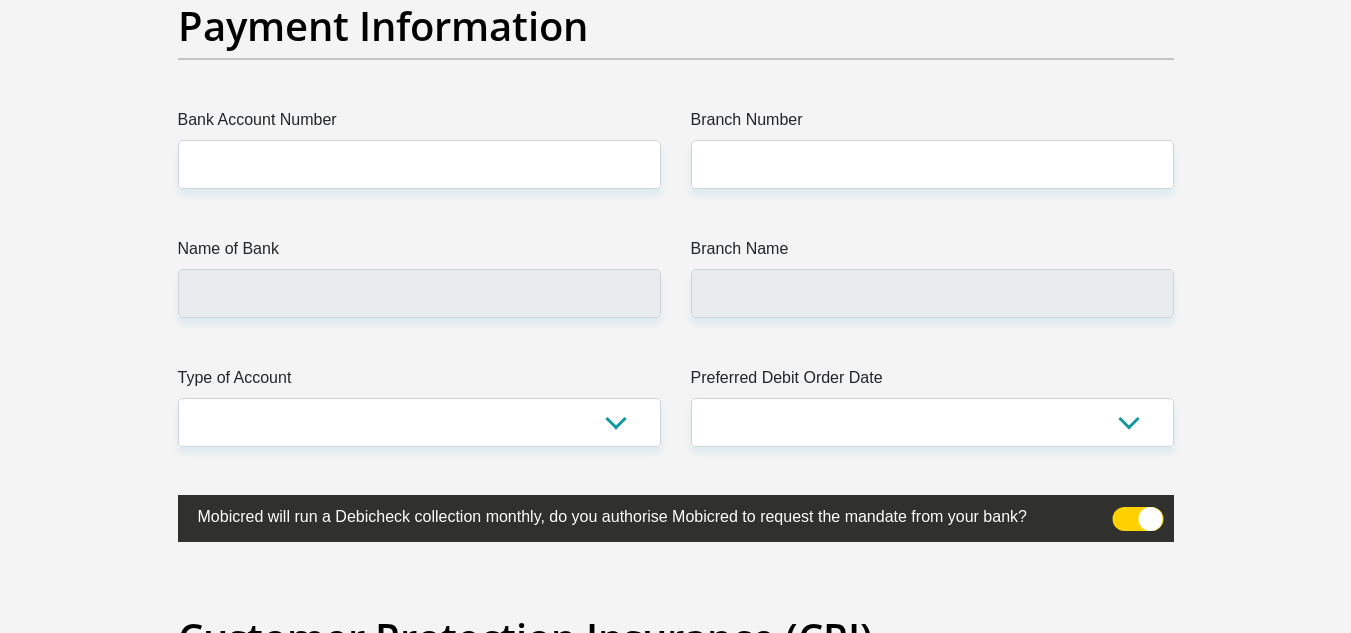 scroll, scrollTop: 4603, scrollLeft: 0, axis: vertical 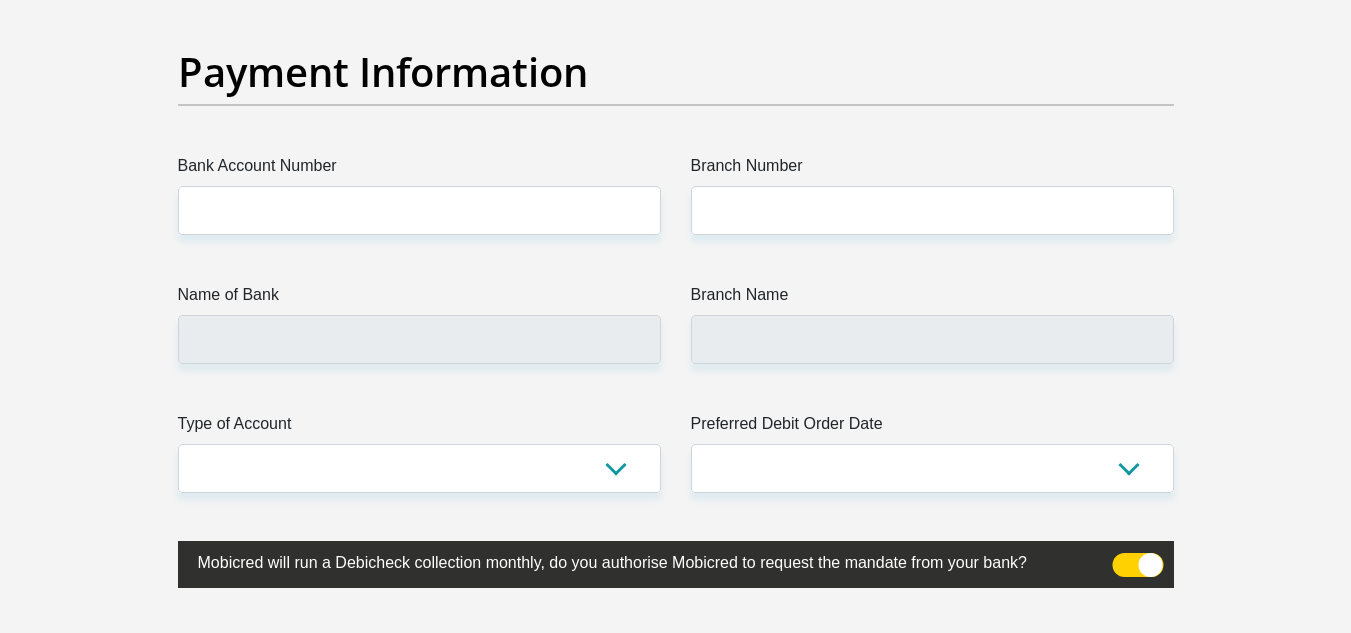 type on "[PHONE]" 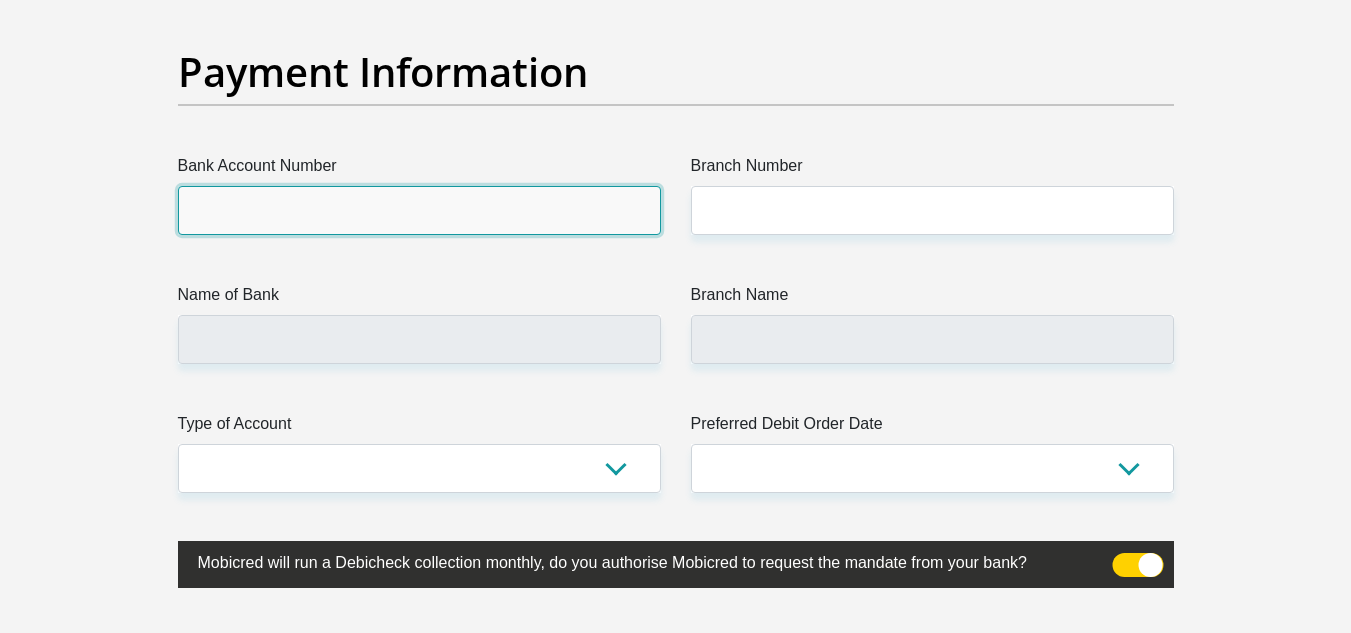 click on "Bank Account Number" at bounding box center (419, 210) 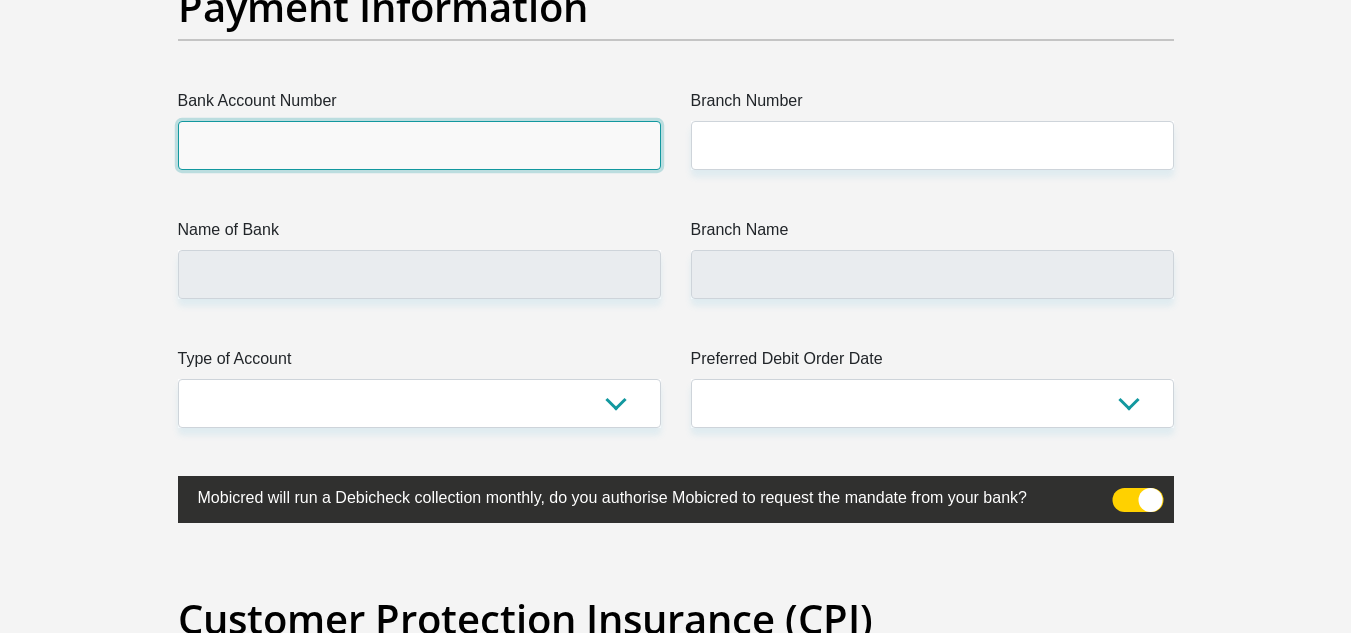 scroll, scrollTop: 4703, scrollLeft: 0, axis: vertical 